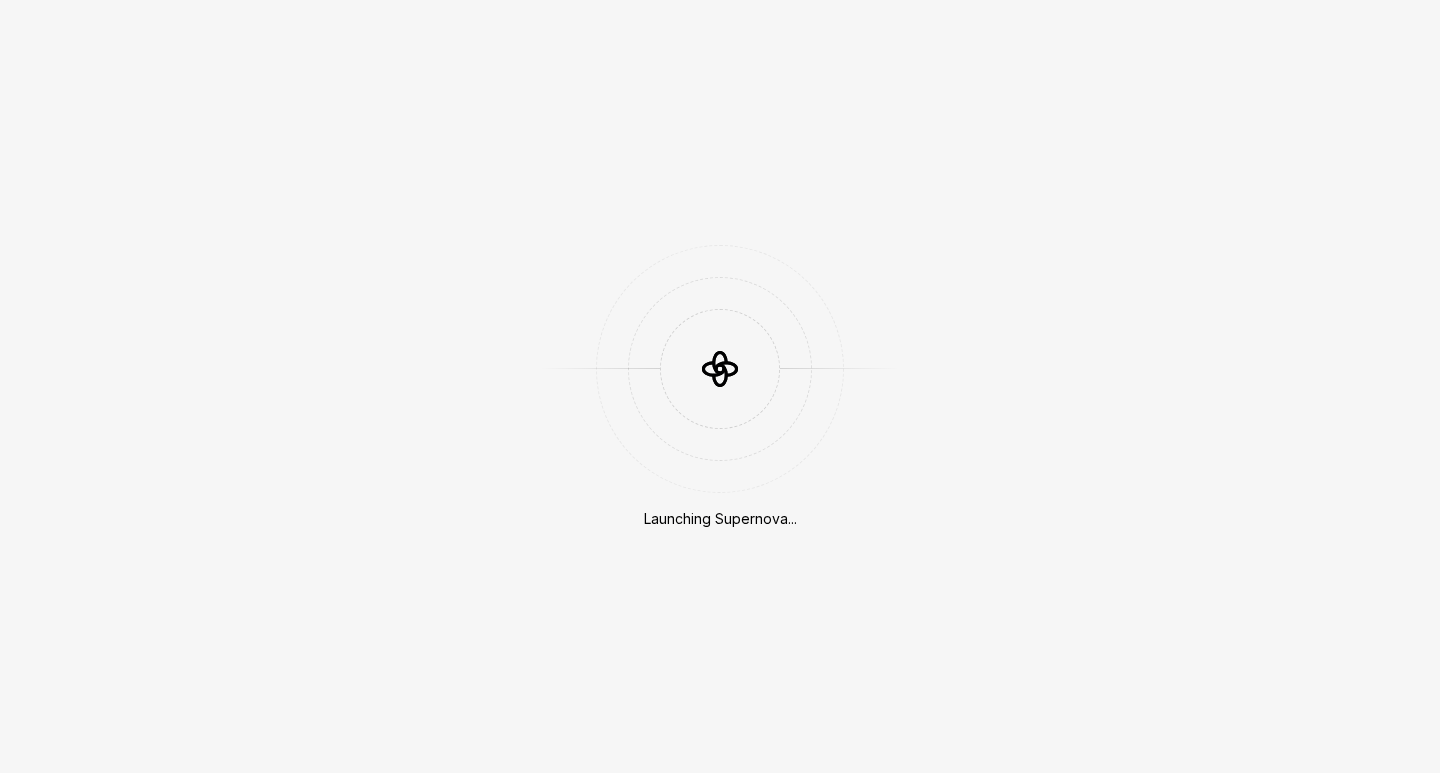 scroll, scrollTop: 0, scrollLeft: 0, axis: both 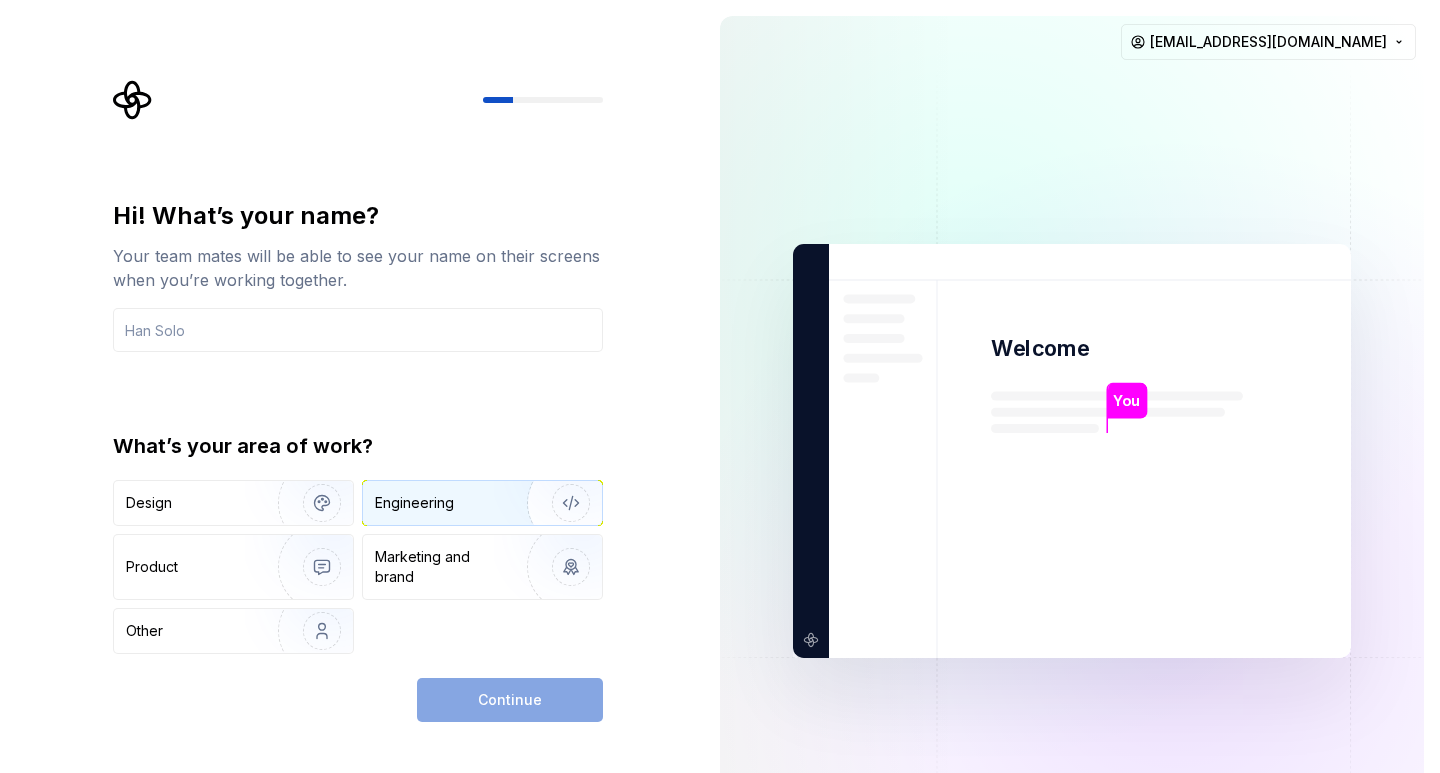 click on "Engineering" at bounding box center (482, 503) 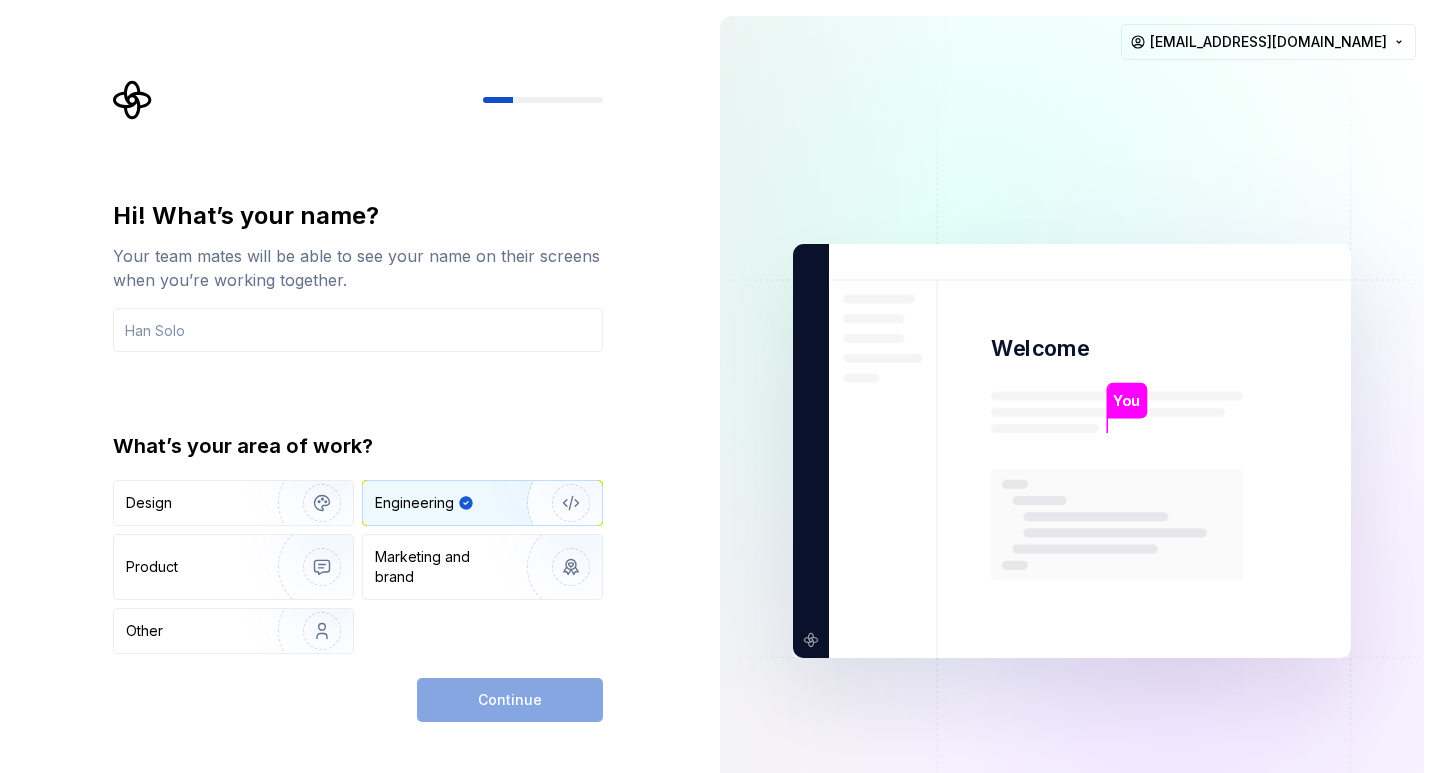 click on "Hi! What’s your name? Your team mates will be able to see your name on their screens when you’re working together. What’s your area of work? Design Engineering Product Marketing and brand Other Continue" at bounding box center [352, 451] 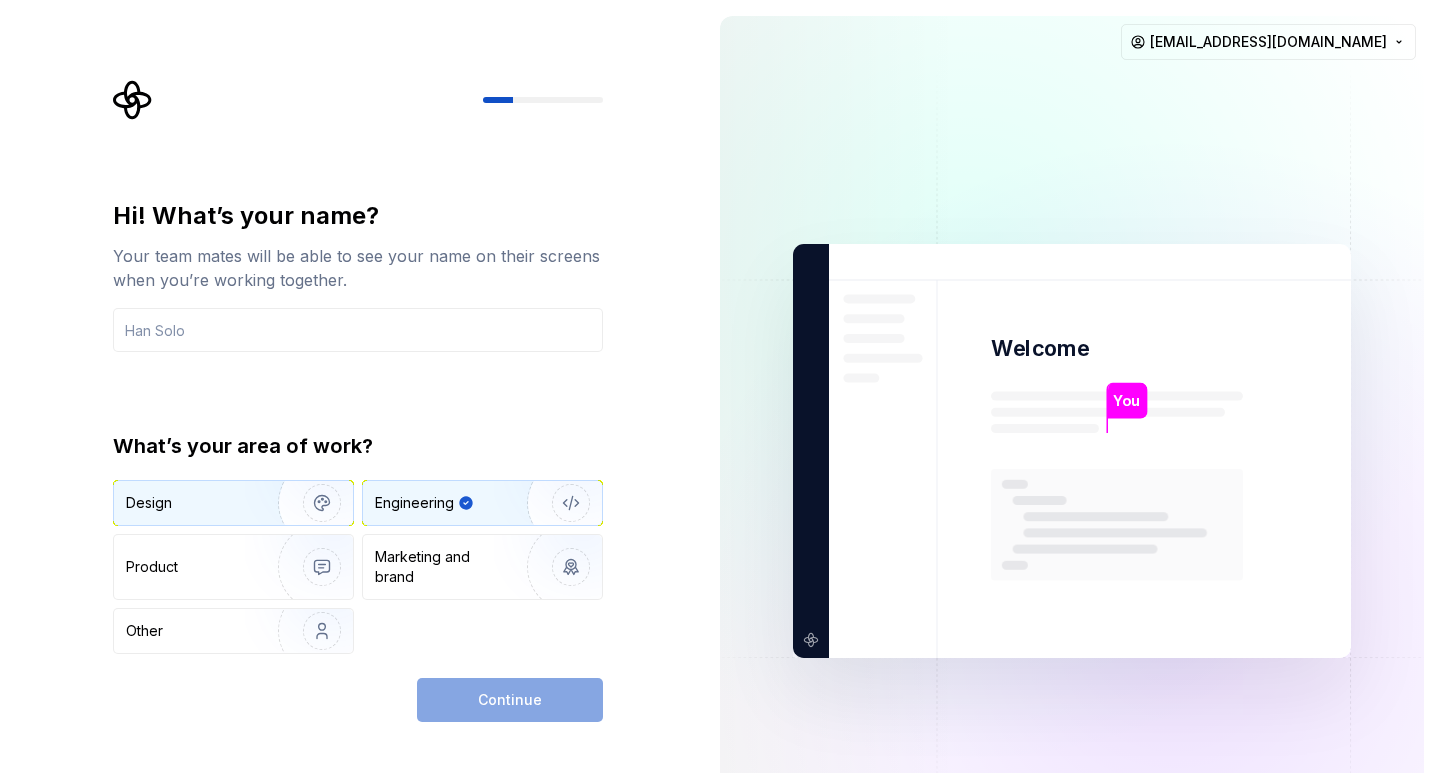 click on "Design" at bounding box center [149, 503] 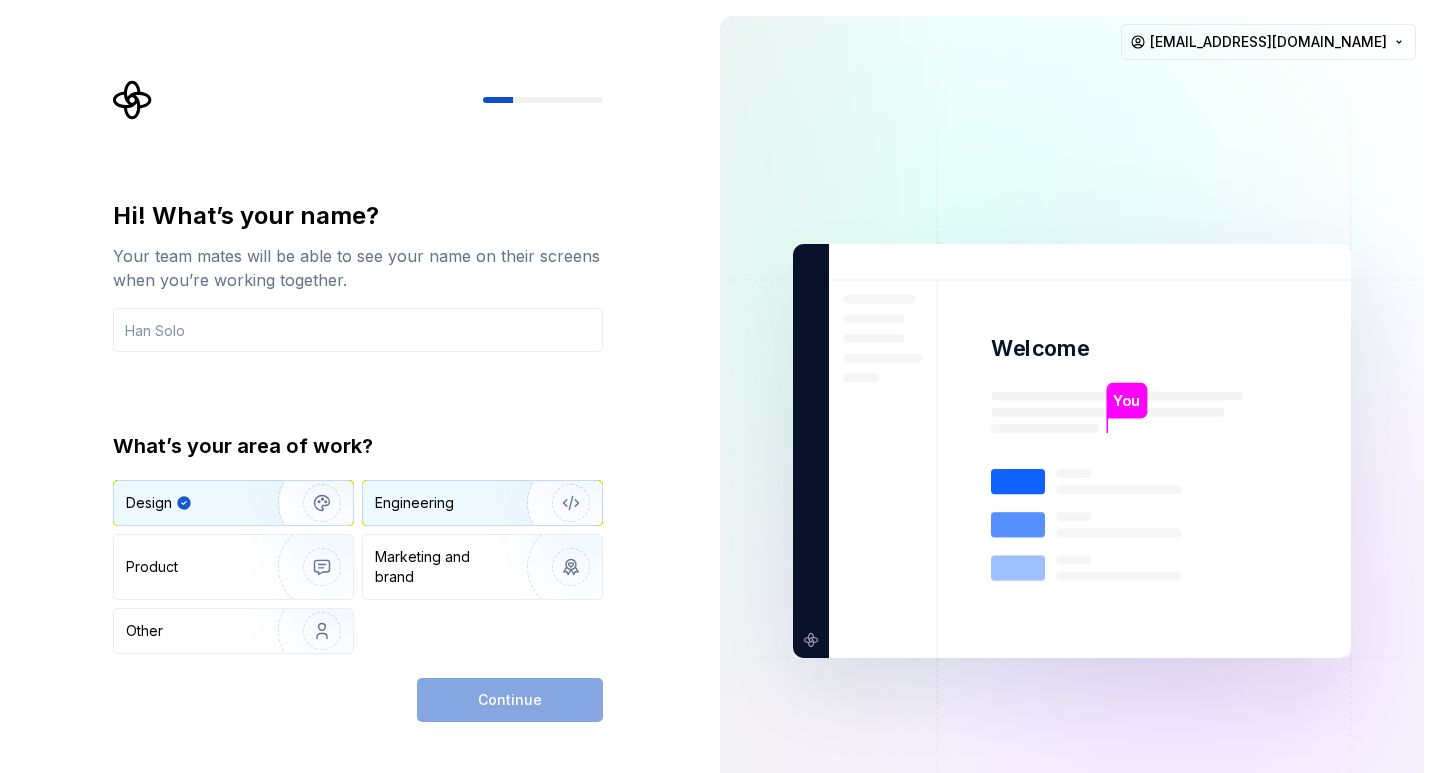 click on "Engineering" at bounding box center (414, 503) 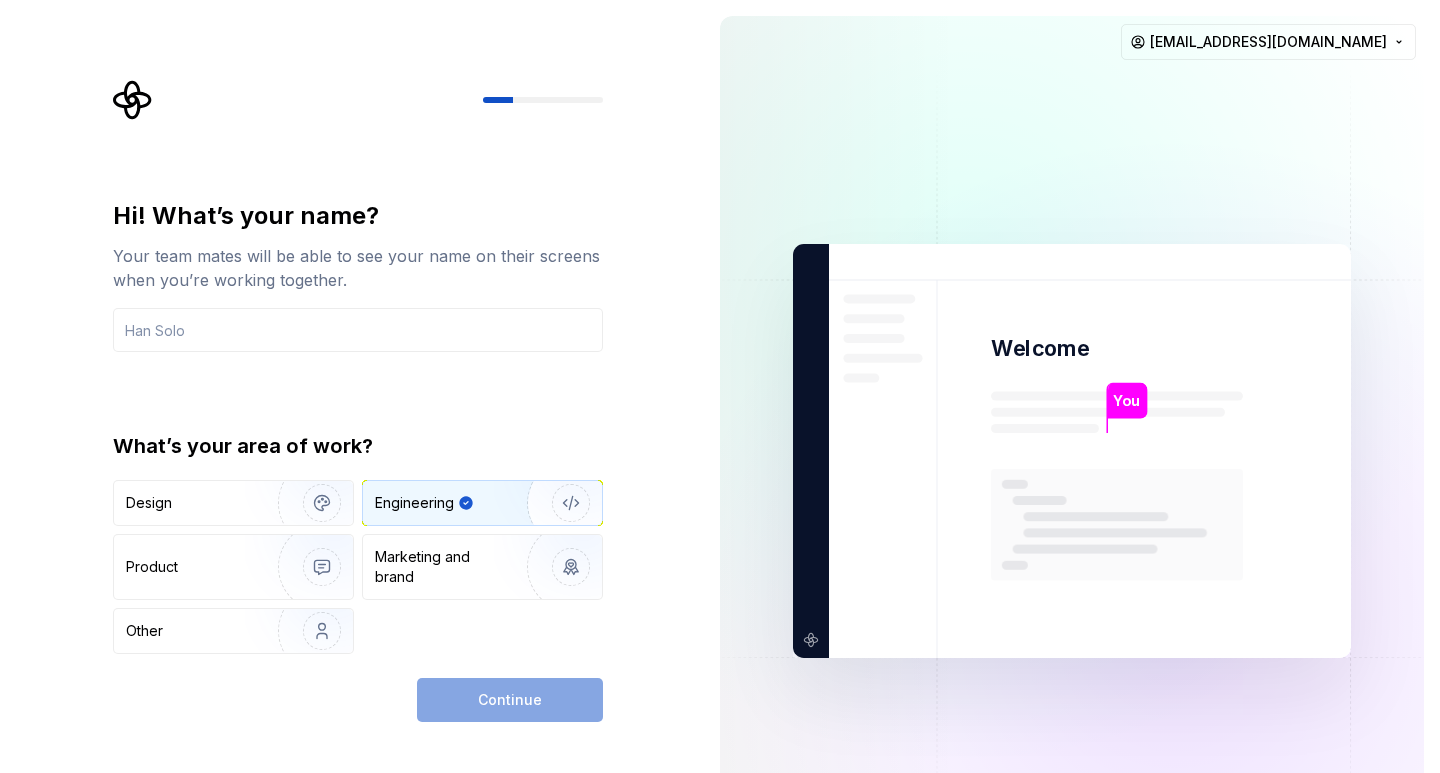 click on "Continue" at bounding box center [510, 700] 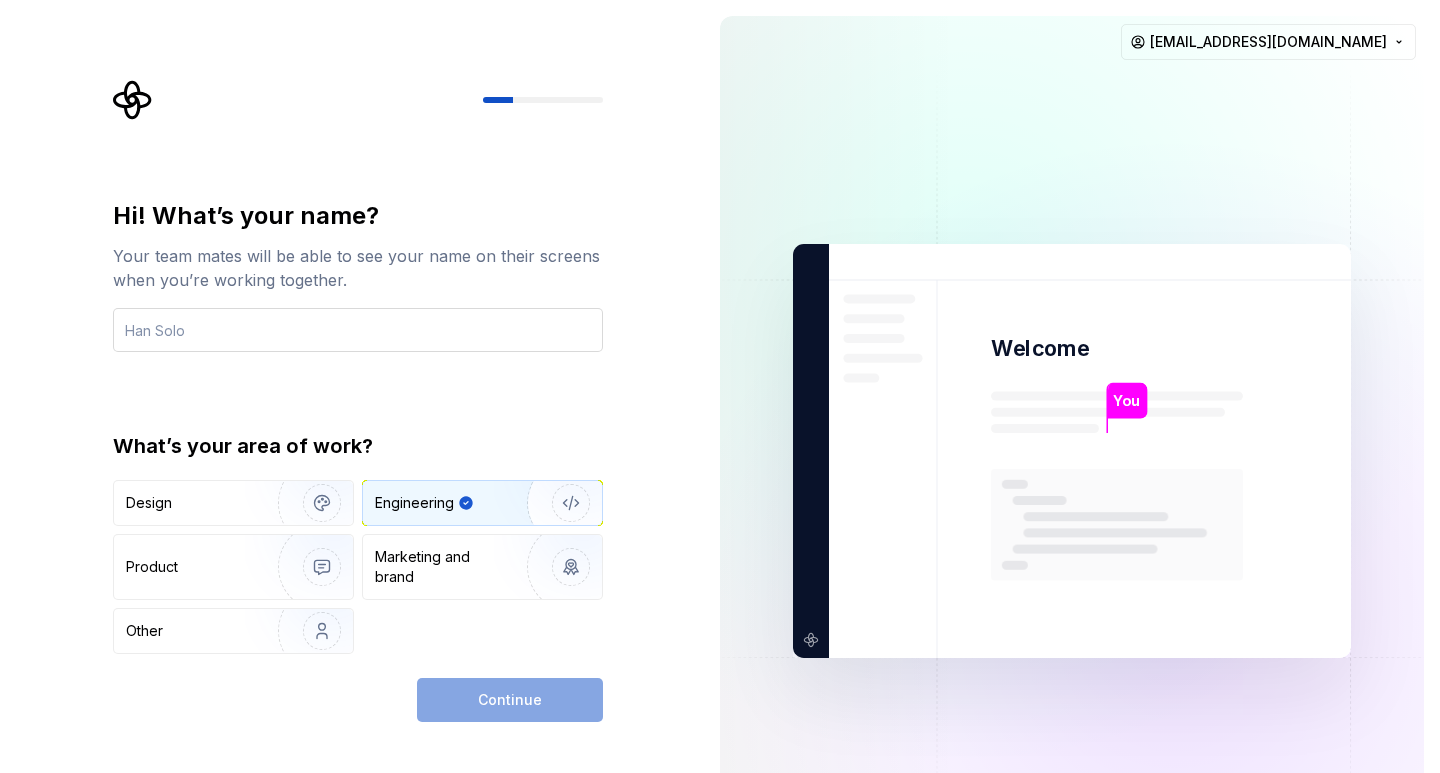 click at bounding box center (358, 330) 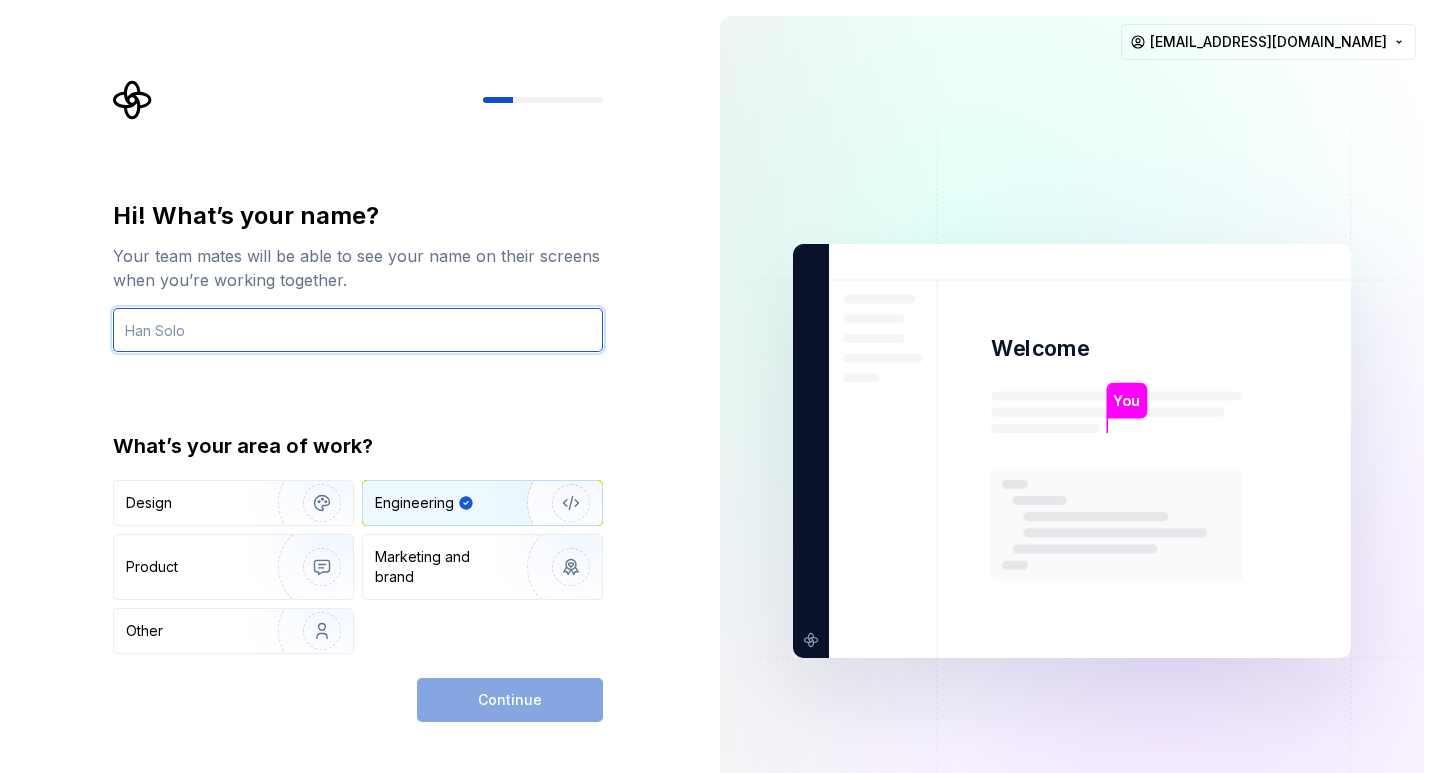 type on "ى" 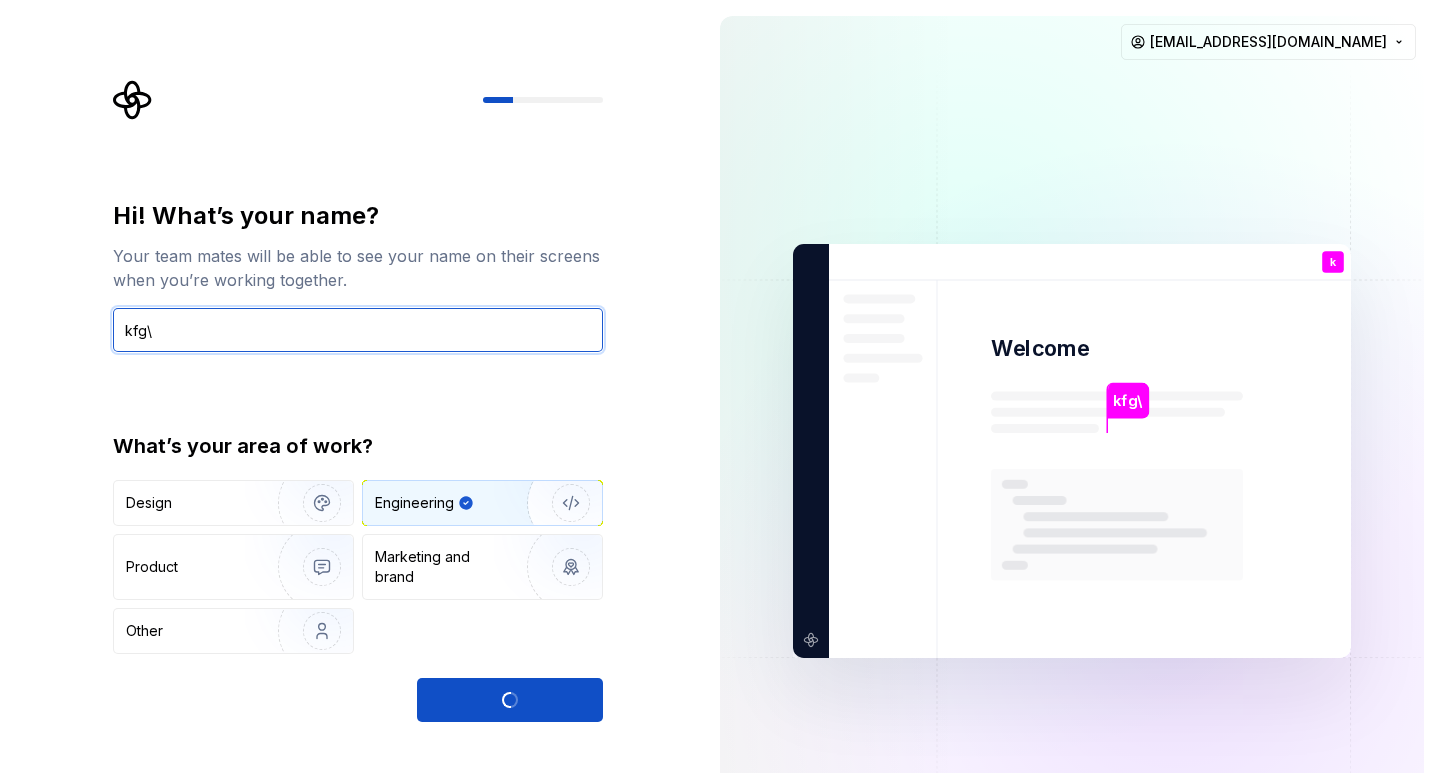 type on "kfg" 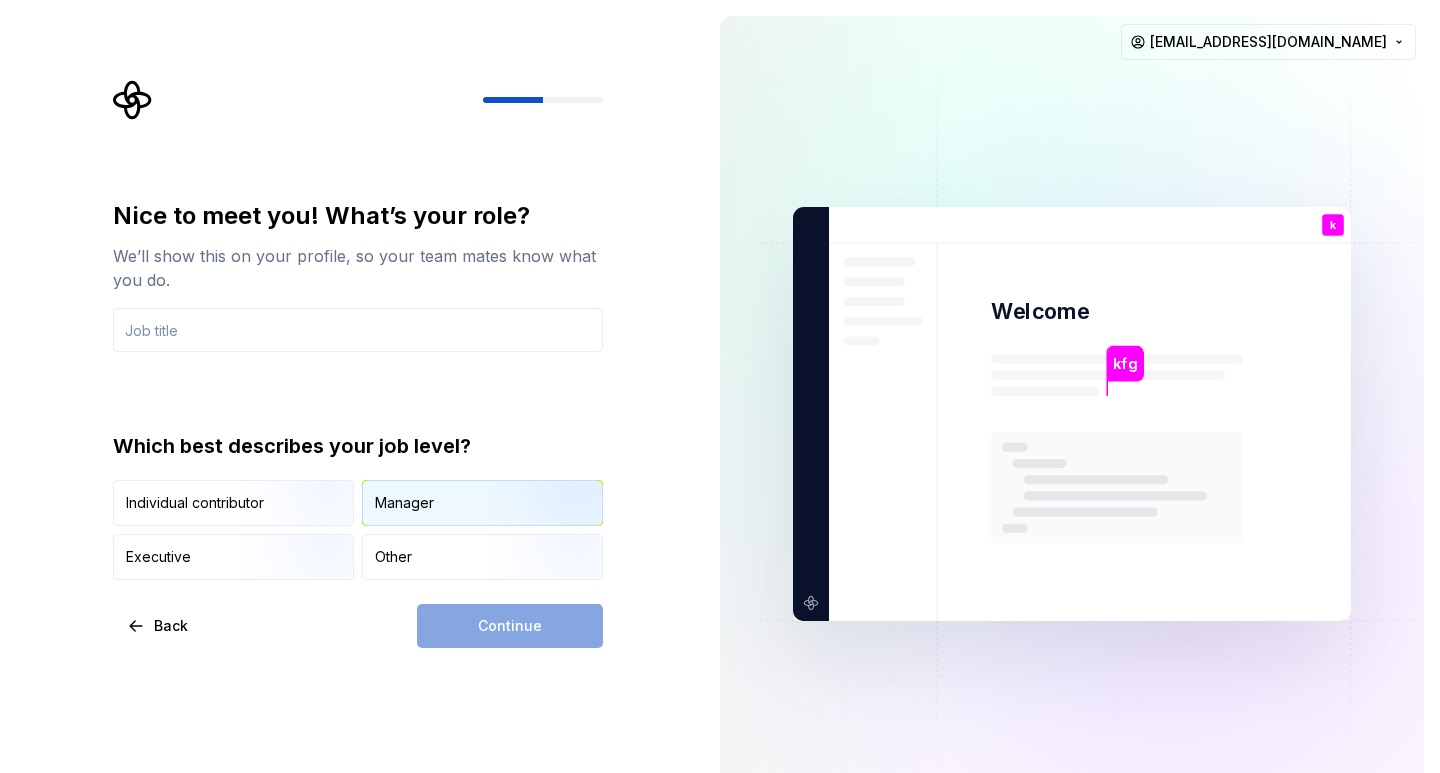 click on "Manager" at bounding box center (482, 503) 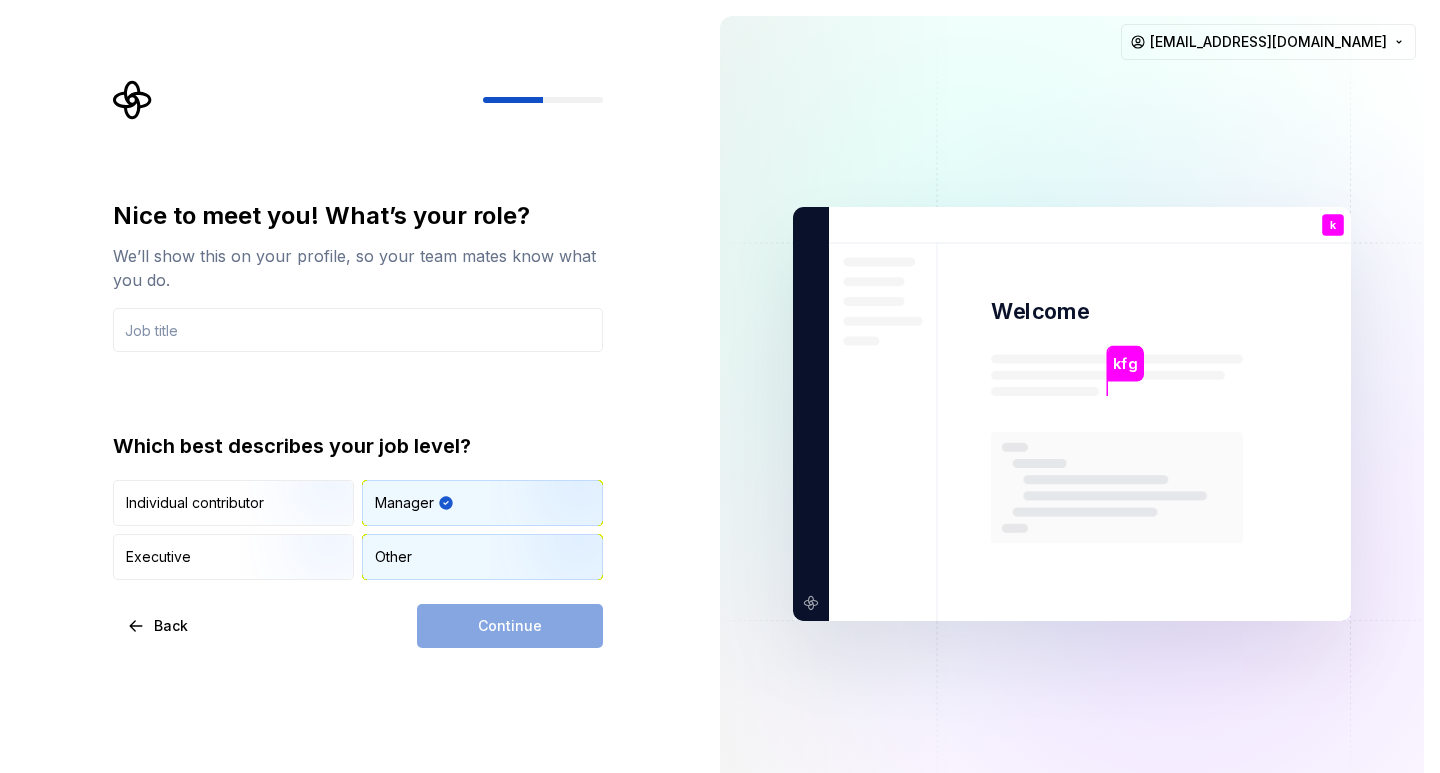 click on "Other" at bounding box center (482, 557) 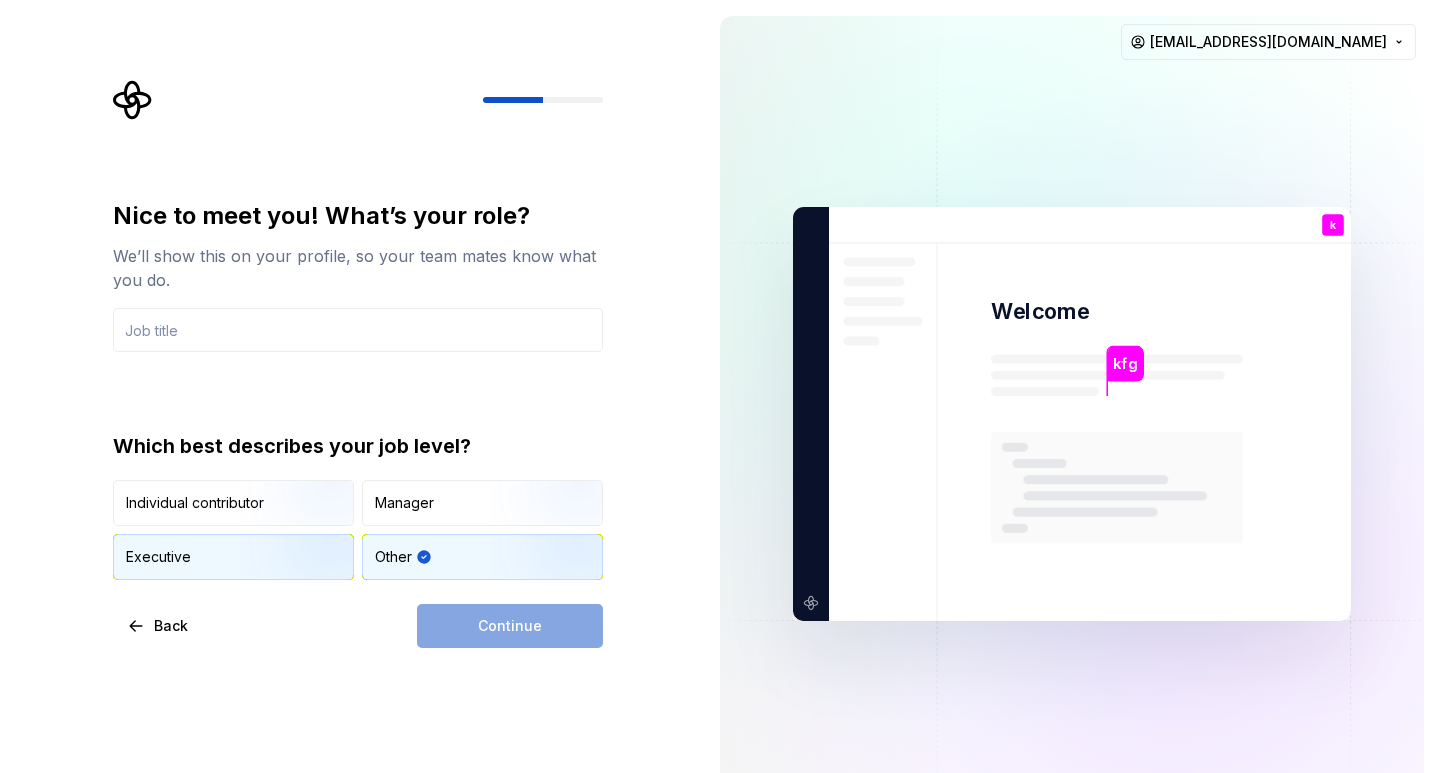 click on "Executive" at bounding box center [233, 557] 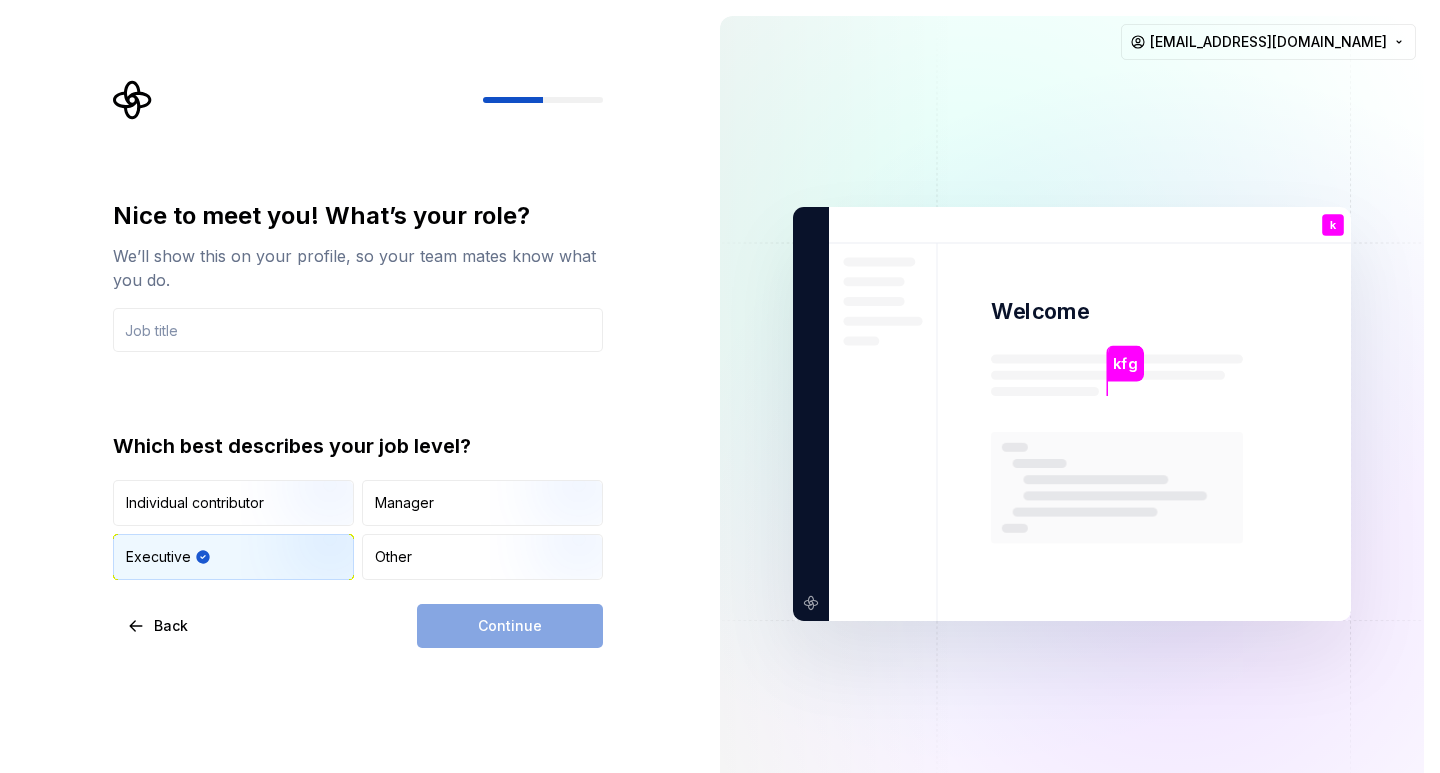 drag, startPoint x: 218, startPoint y: 524, endPoint x: 314, endPoint y: 550, distance: 99.458534 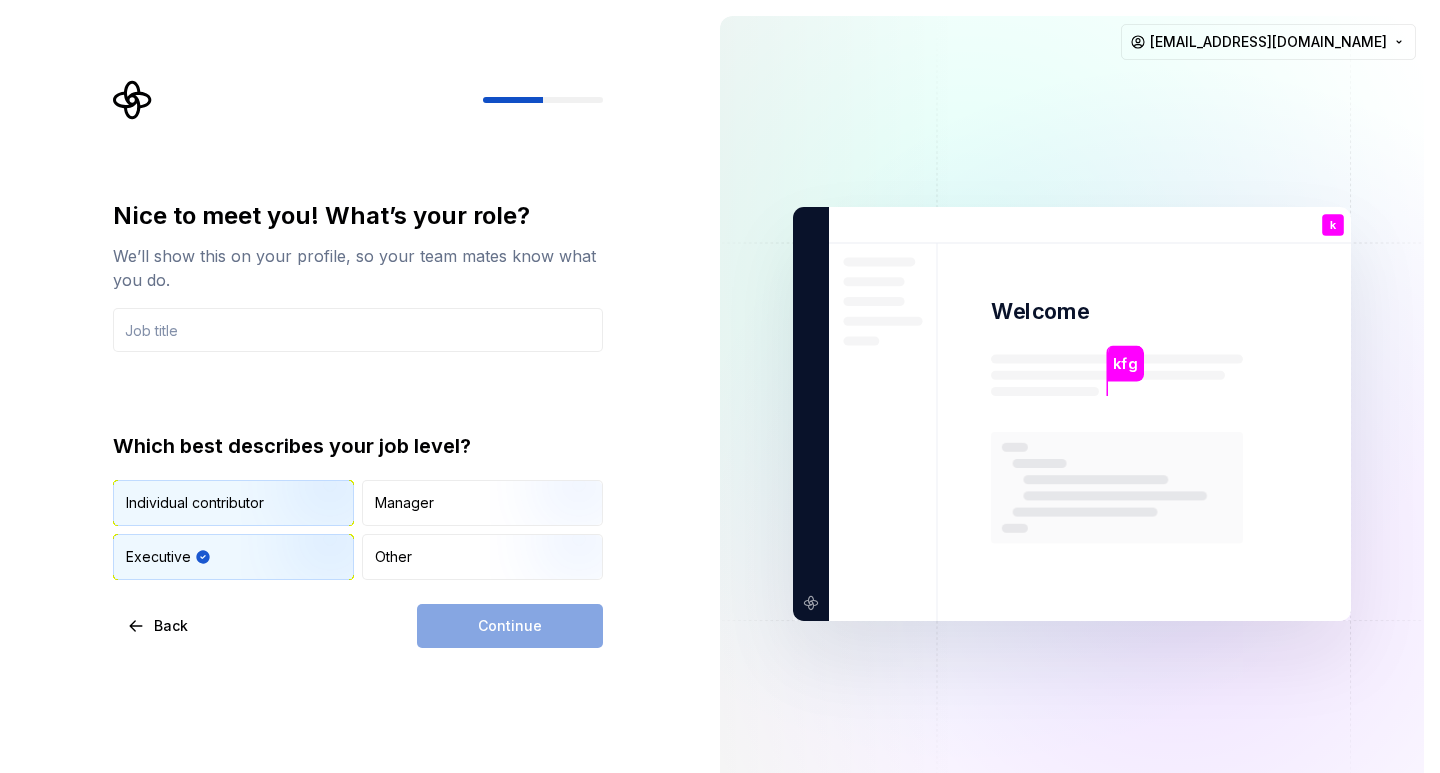 drag, startPoint x: 159, startPoint y: 451, endPoint x: 275, endPoint y: 504, distance: 127.53431 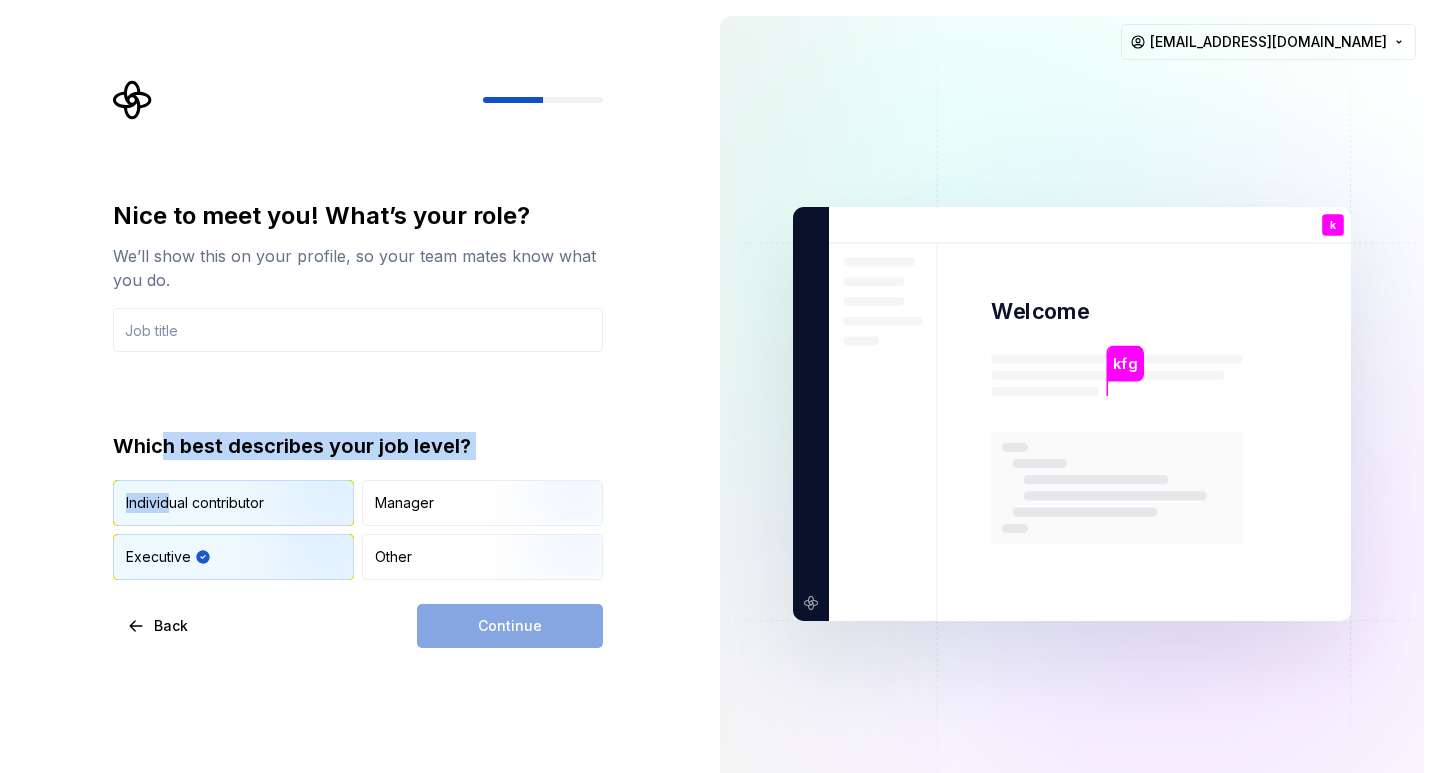 drag, startPoint x: 275, startPoint y: 504, endPoint x: 343, endPoint y: 522, distance: 70.34202 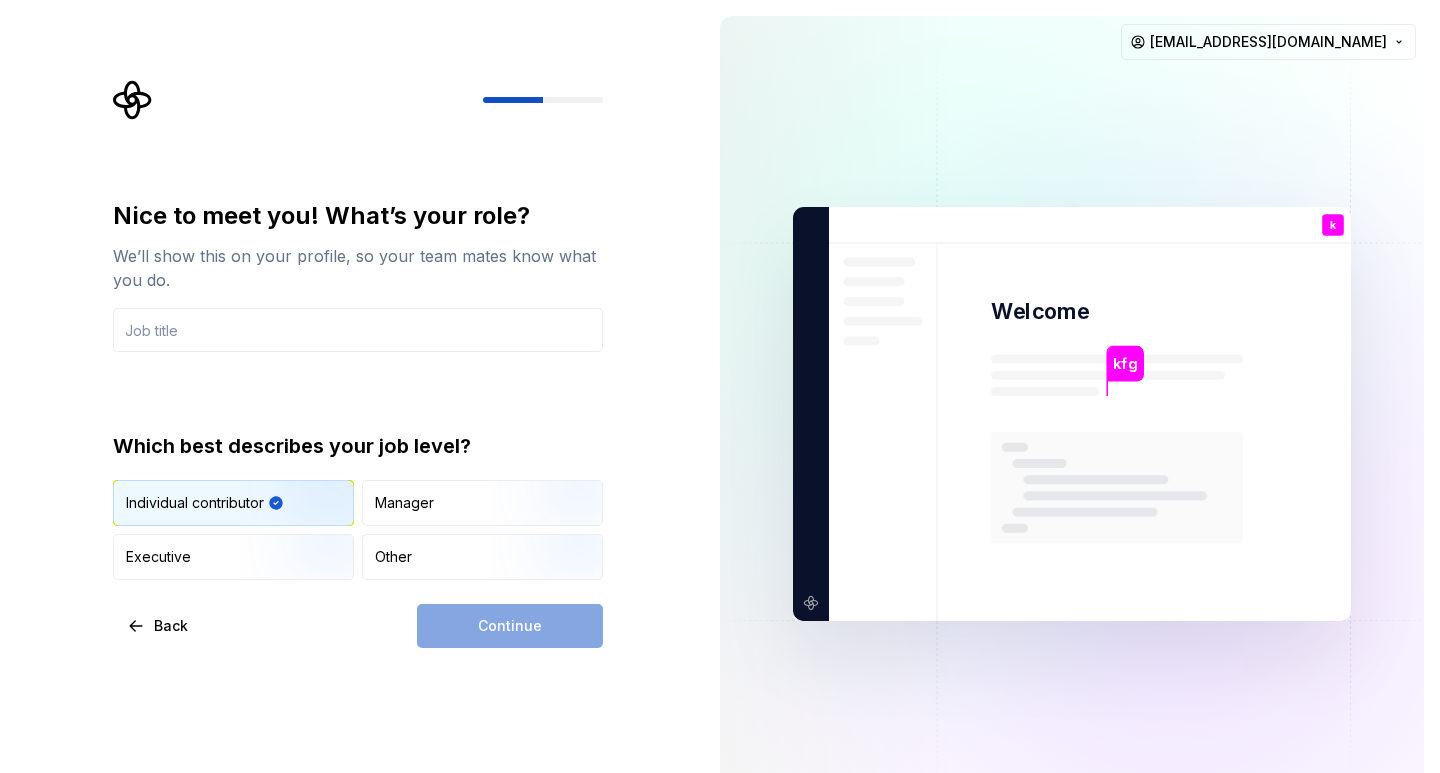 click on "Nice to meet you! What’s your role? We’ll show this on your profile, so your team mates know what you do. Which best describes your job level? Individual contributor Manager Executive Other Back Continue" at bounding box center [358, 424] 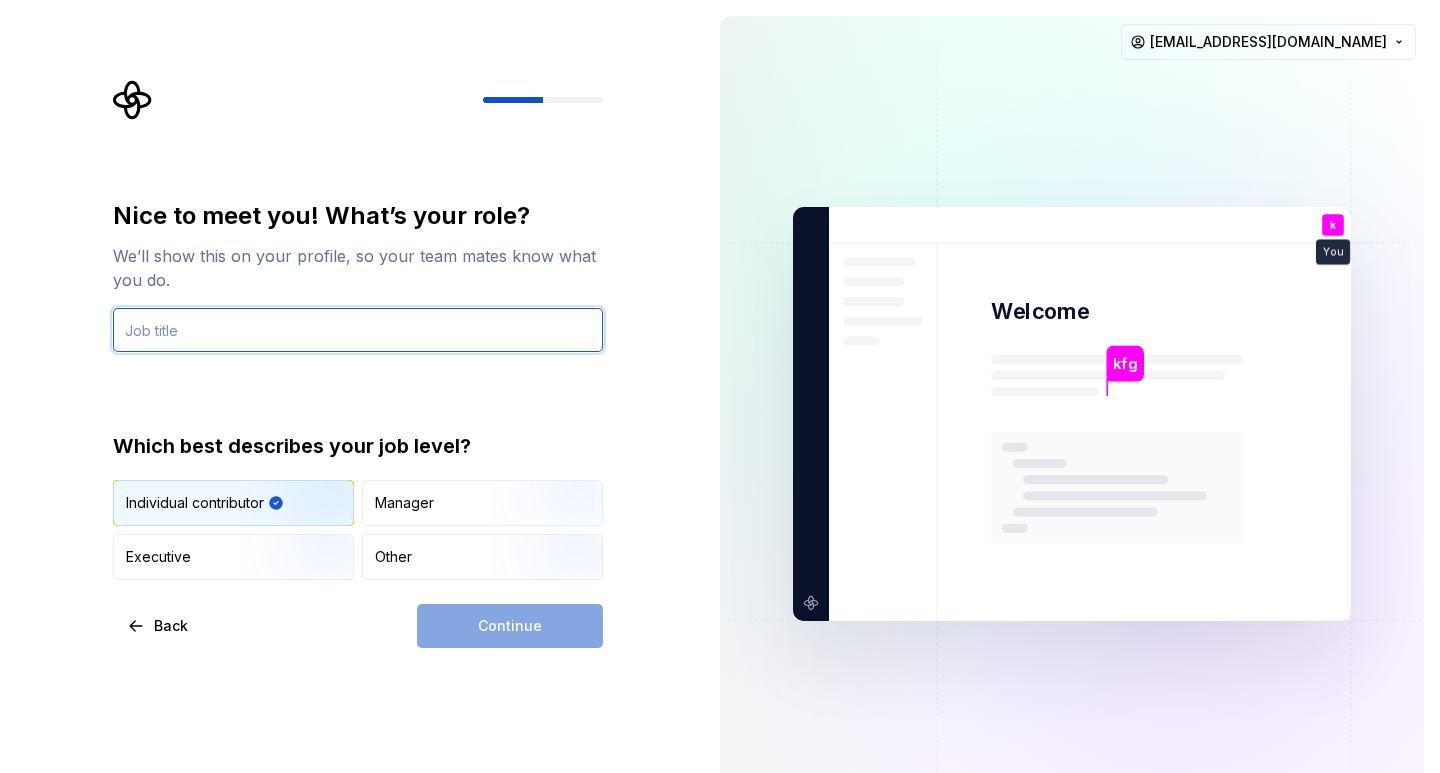 click at bounding box center (358, 330) 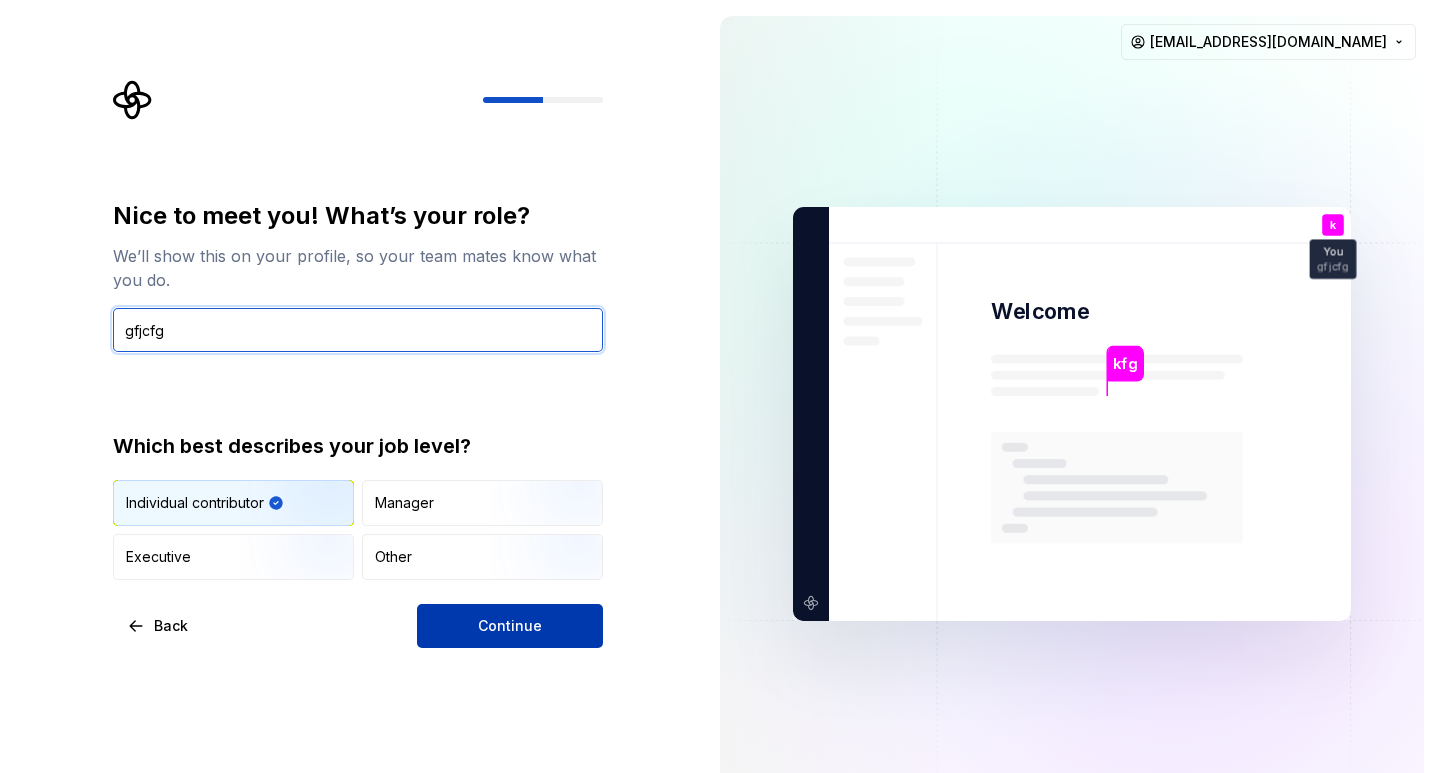 type on "gfjcfg" 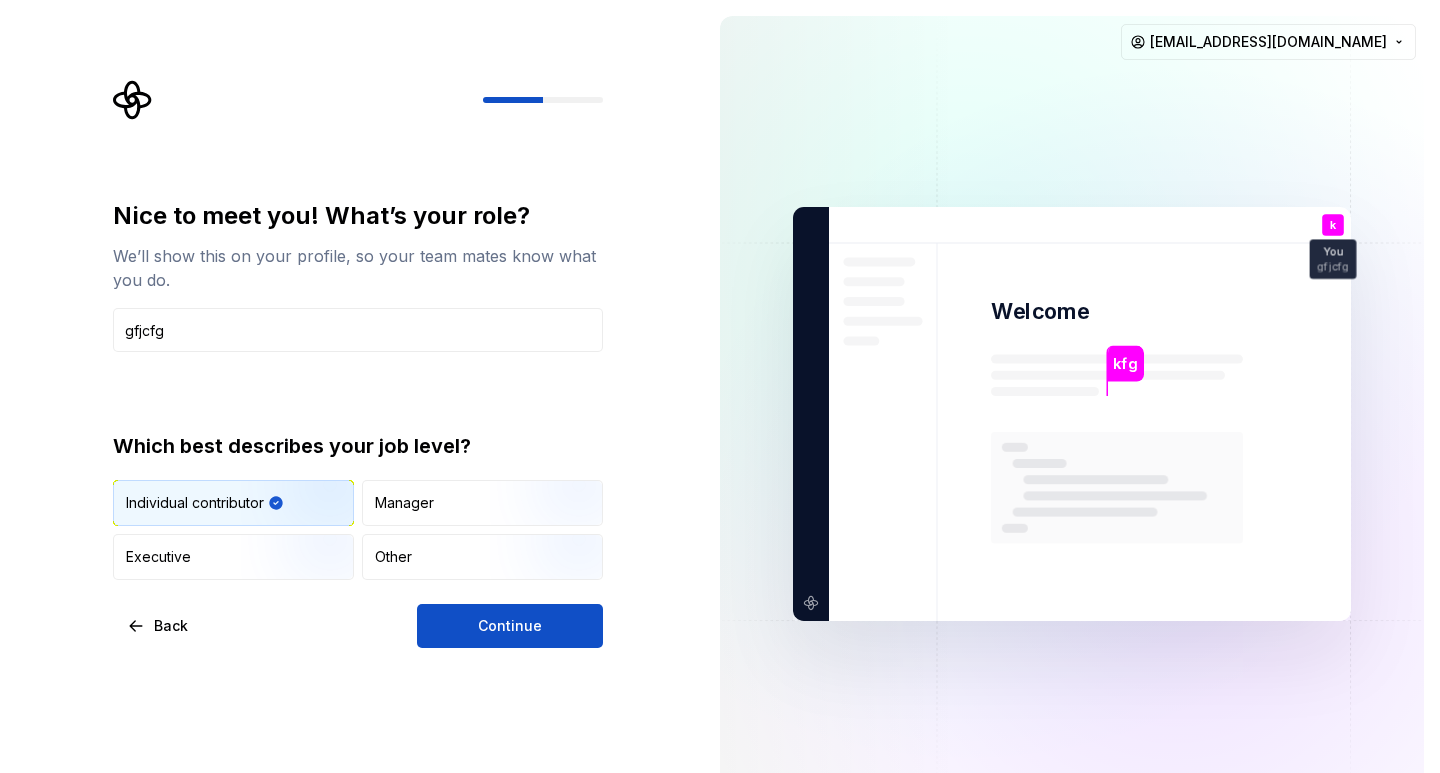 click on "Continue" at bounding box center [510, 626] 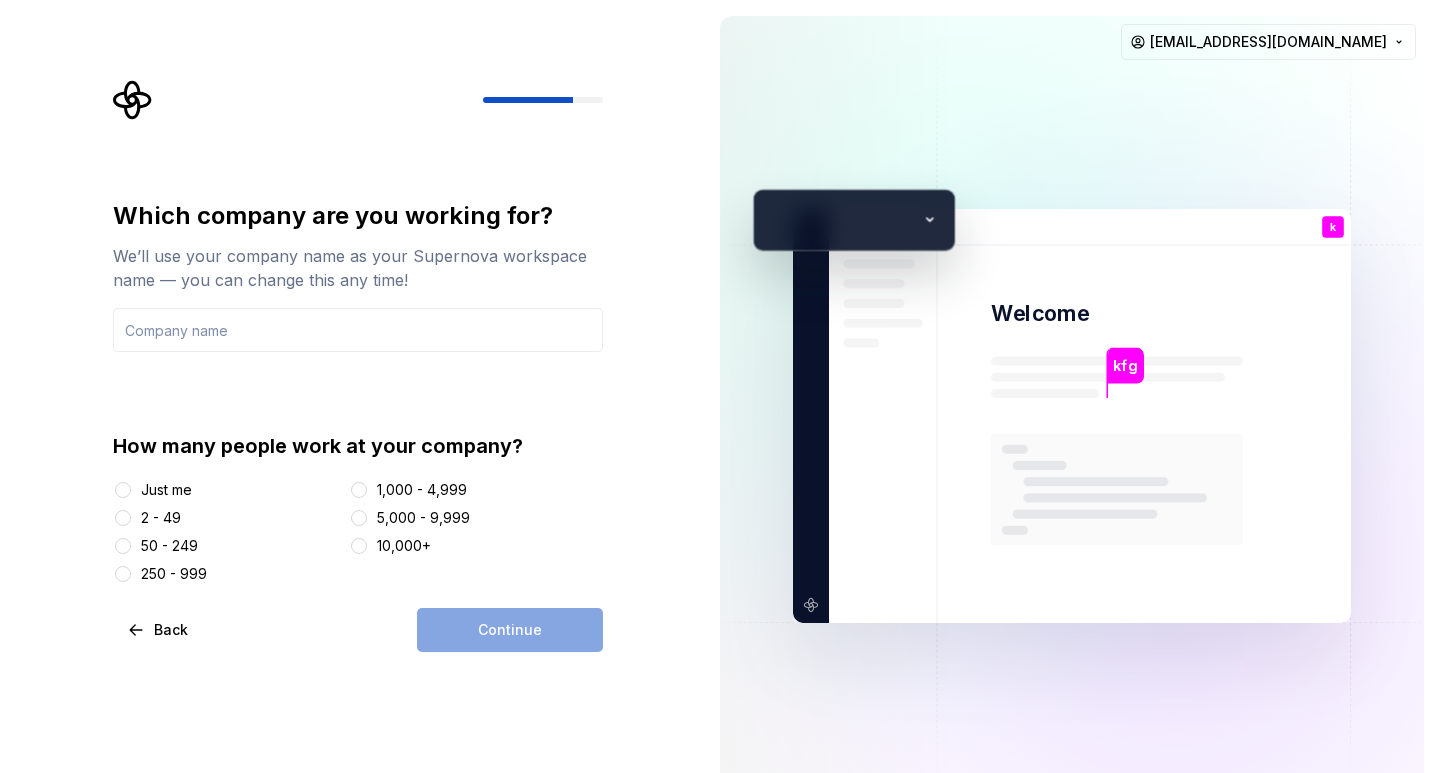 click on "Just me" at bounding box center (166, 490) 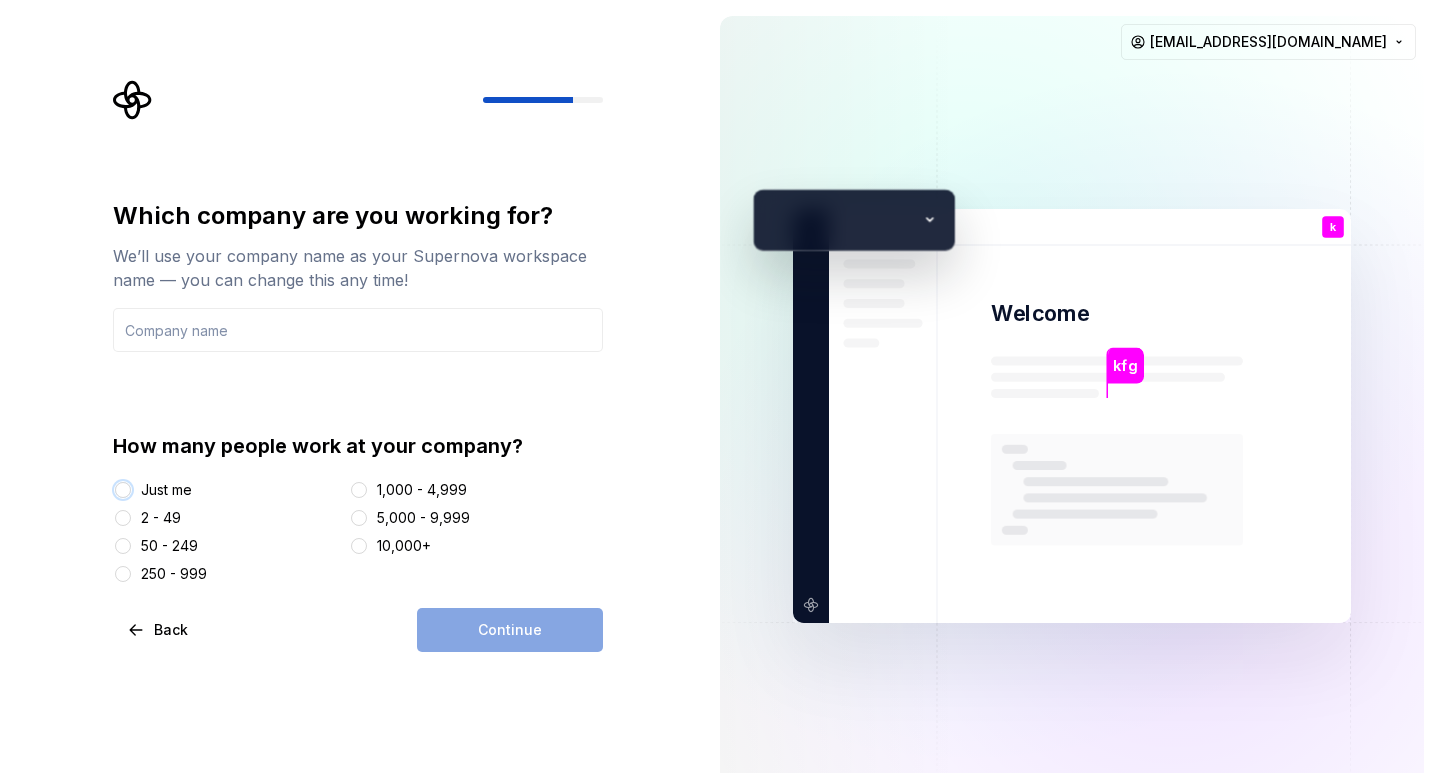 click on "Just me" at bounding box center [123, 490] 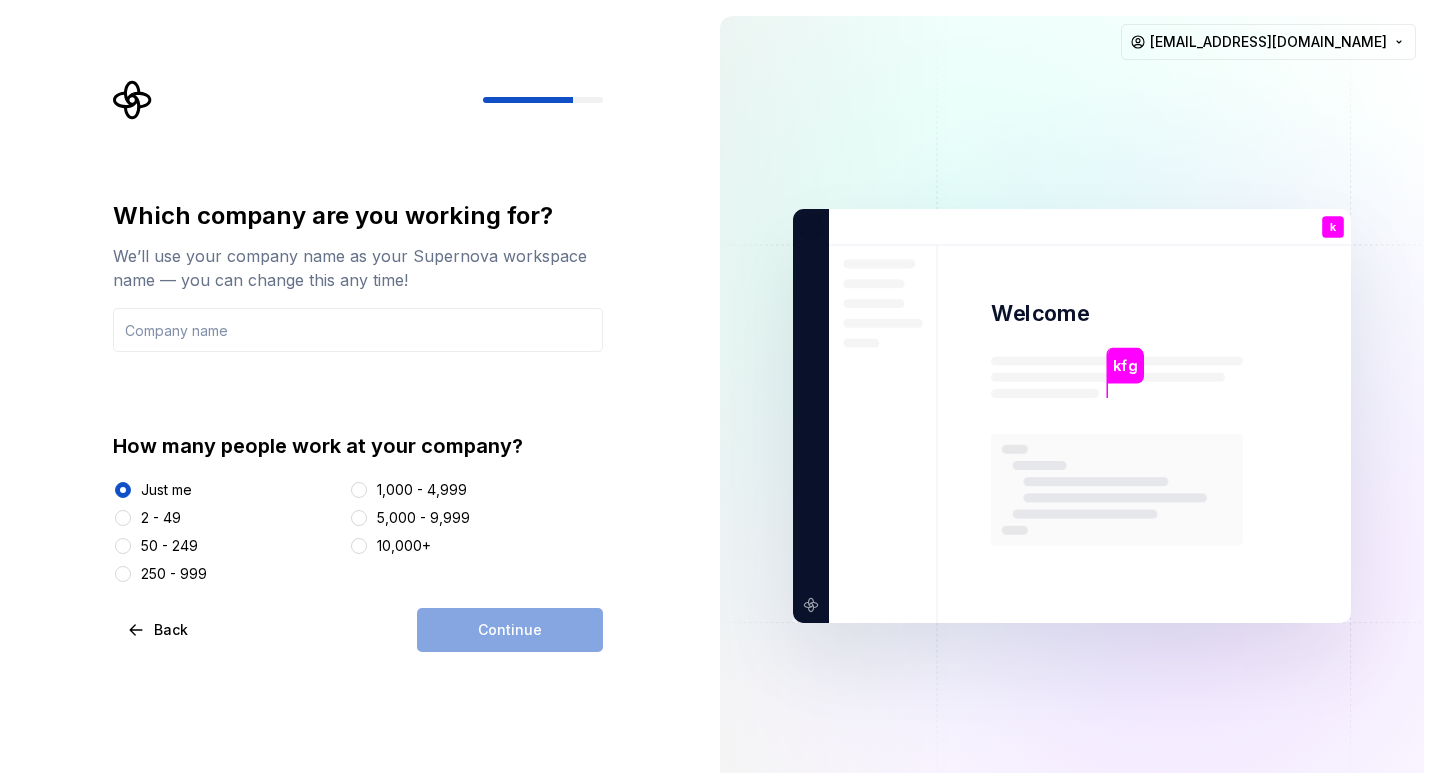 click on "Continue" at bounding box center (510, 630) 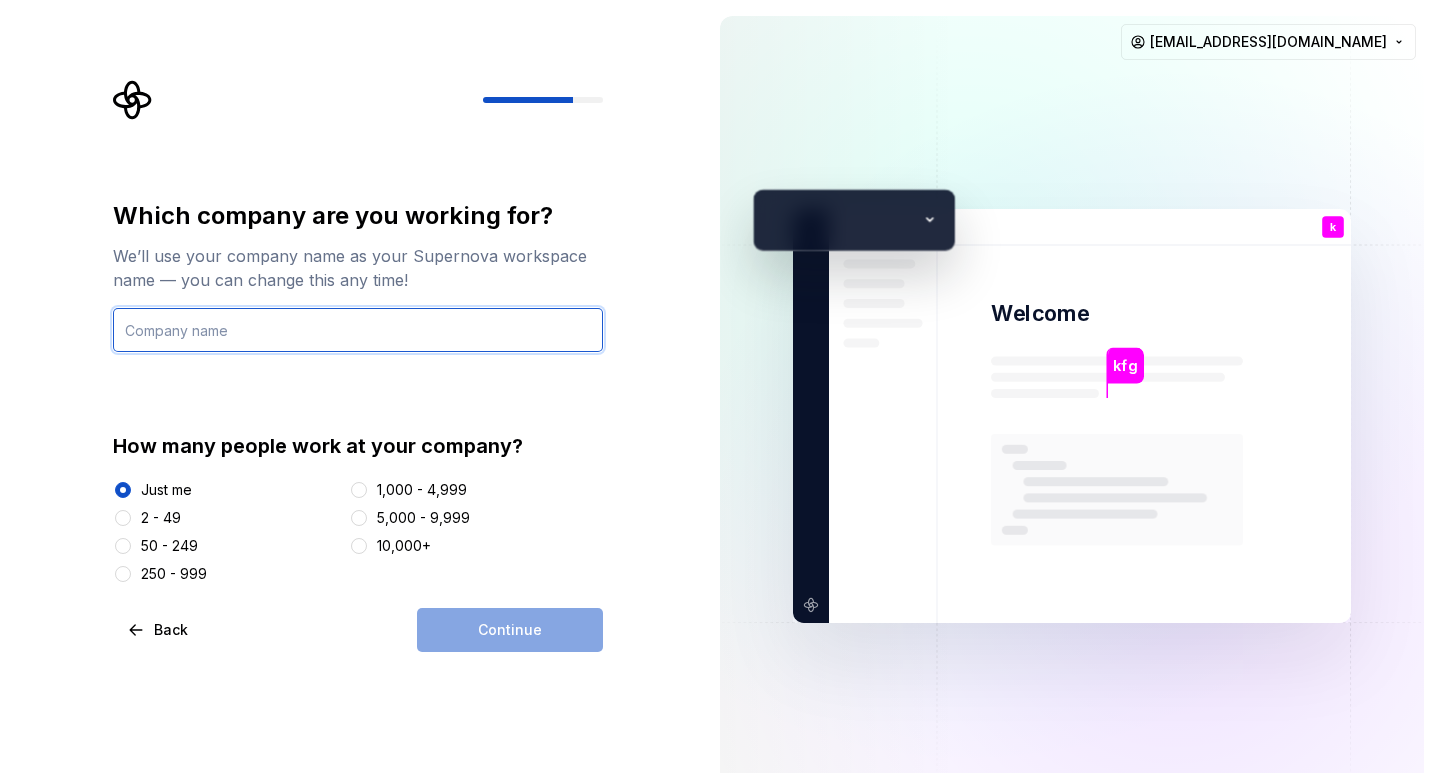 click at bounding box center [358, 330] 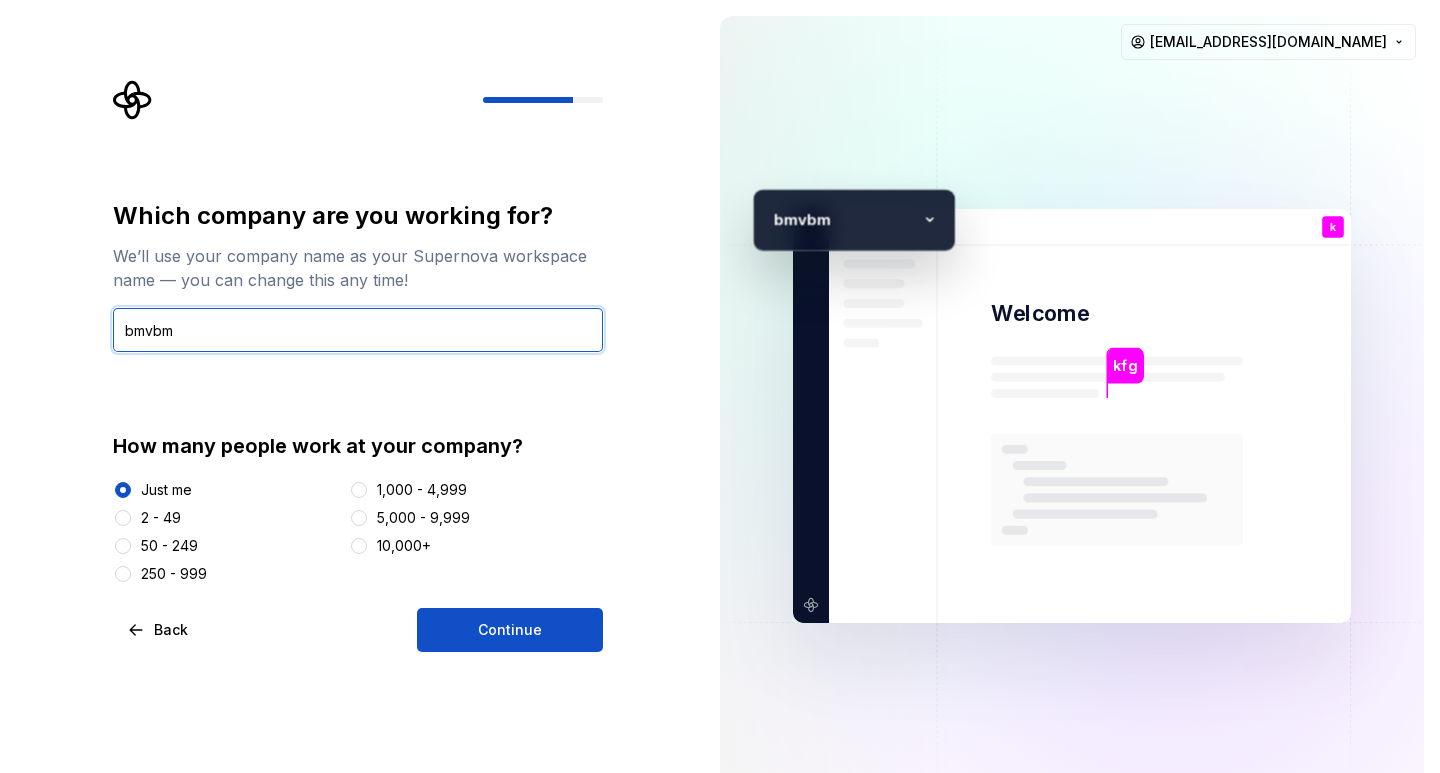 type on "bmvbm" 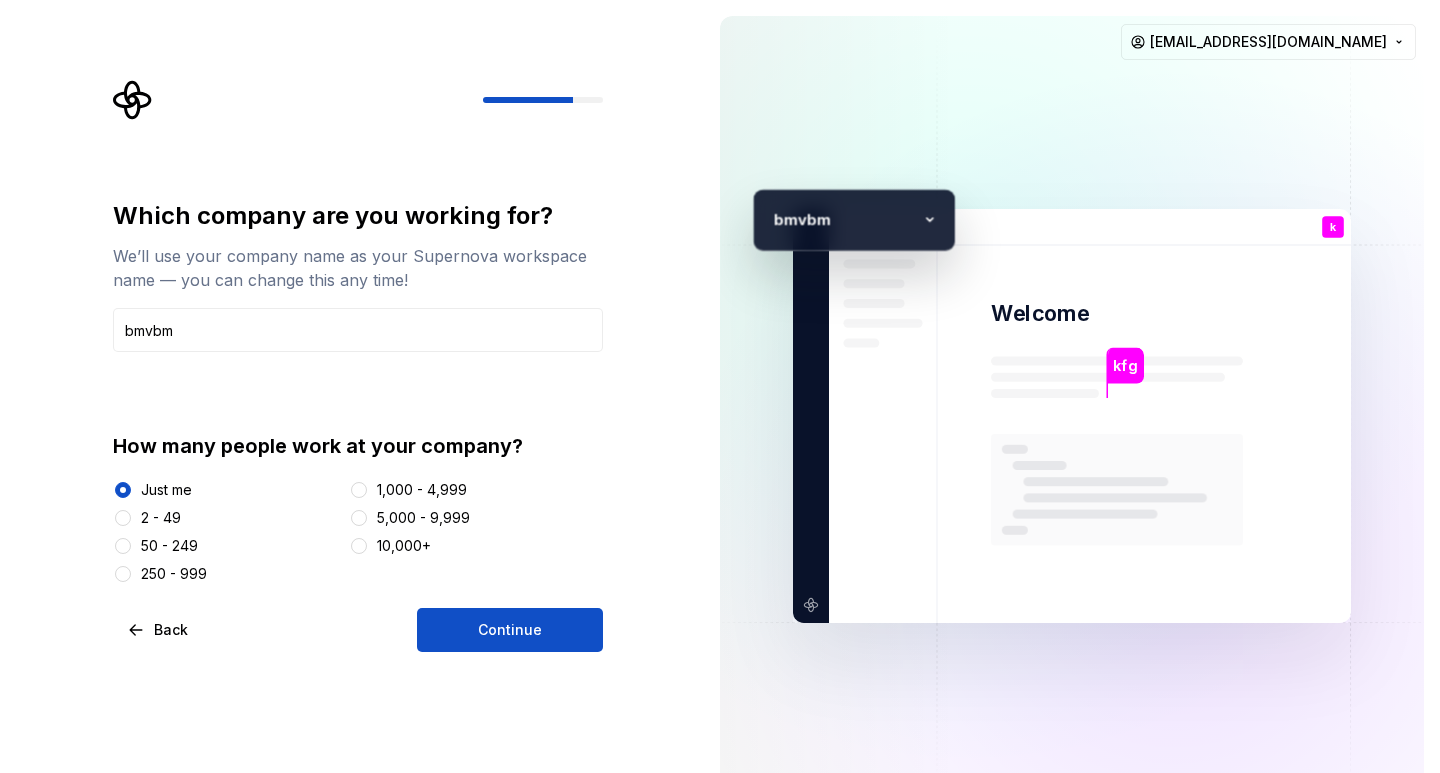 click on "Continue" at bounding box center [510, 630] 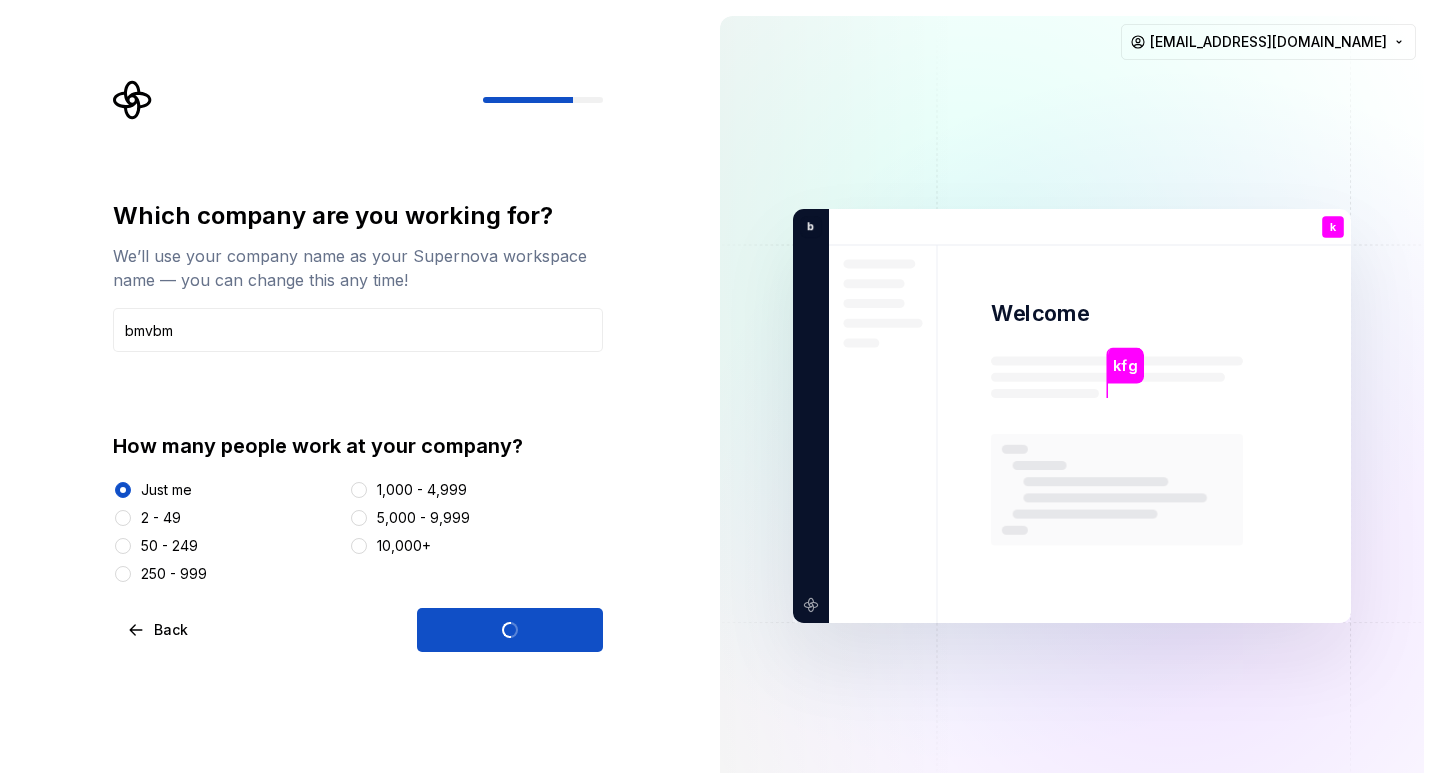 click on "Continue" at bounding box center [510, 630] 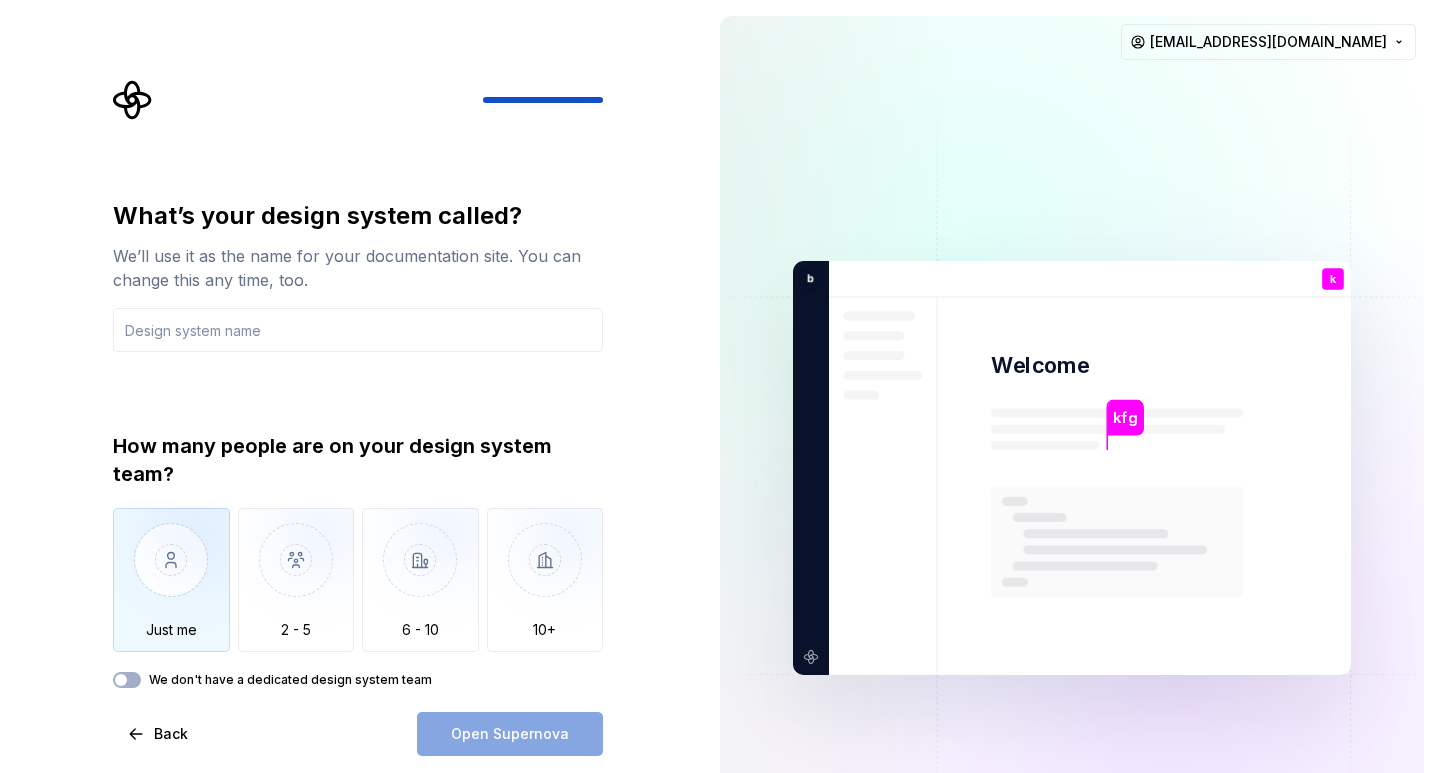 click at bounding box center (171, 575) 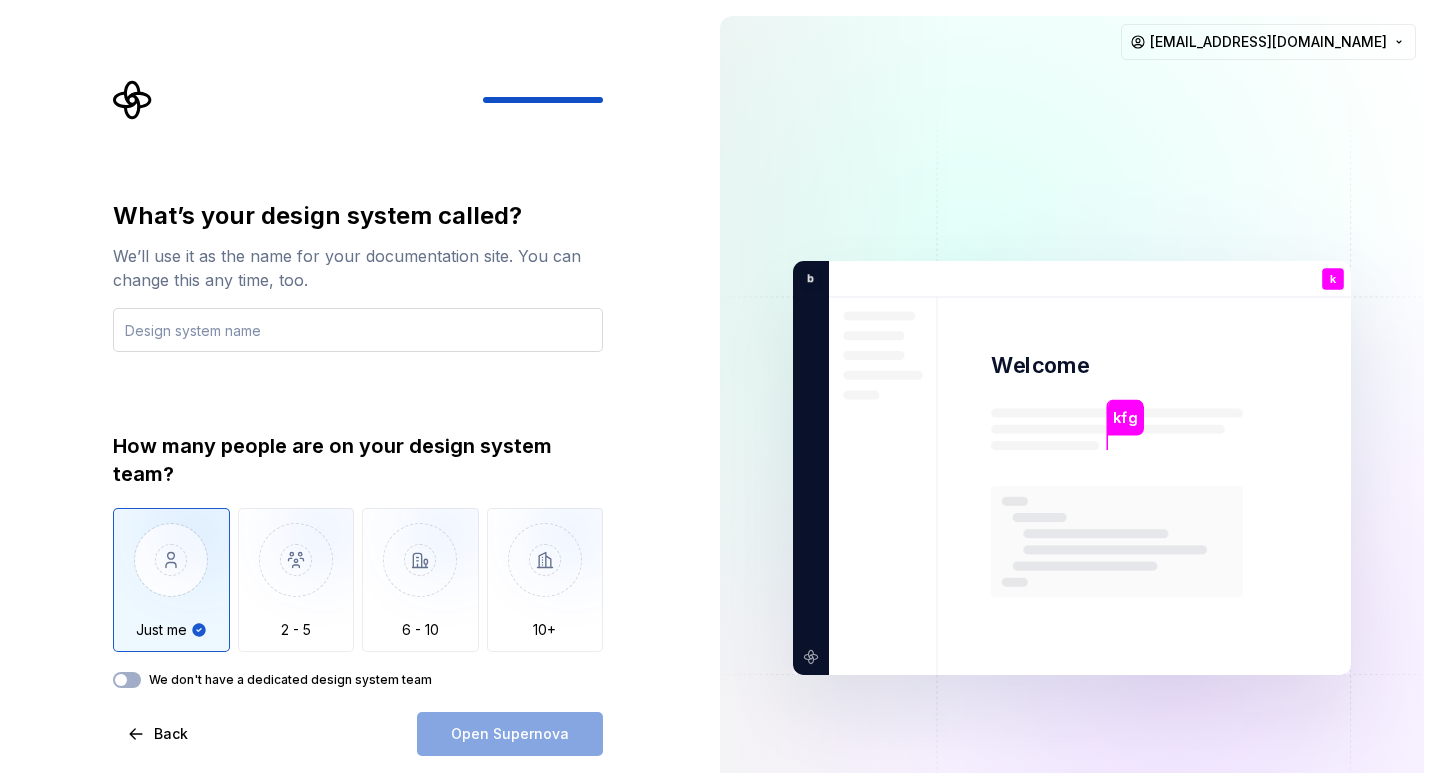 click at bounding box center (358, 330) 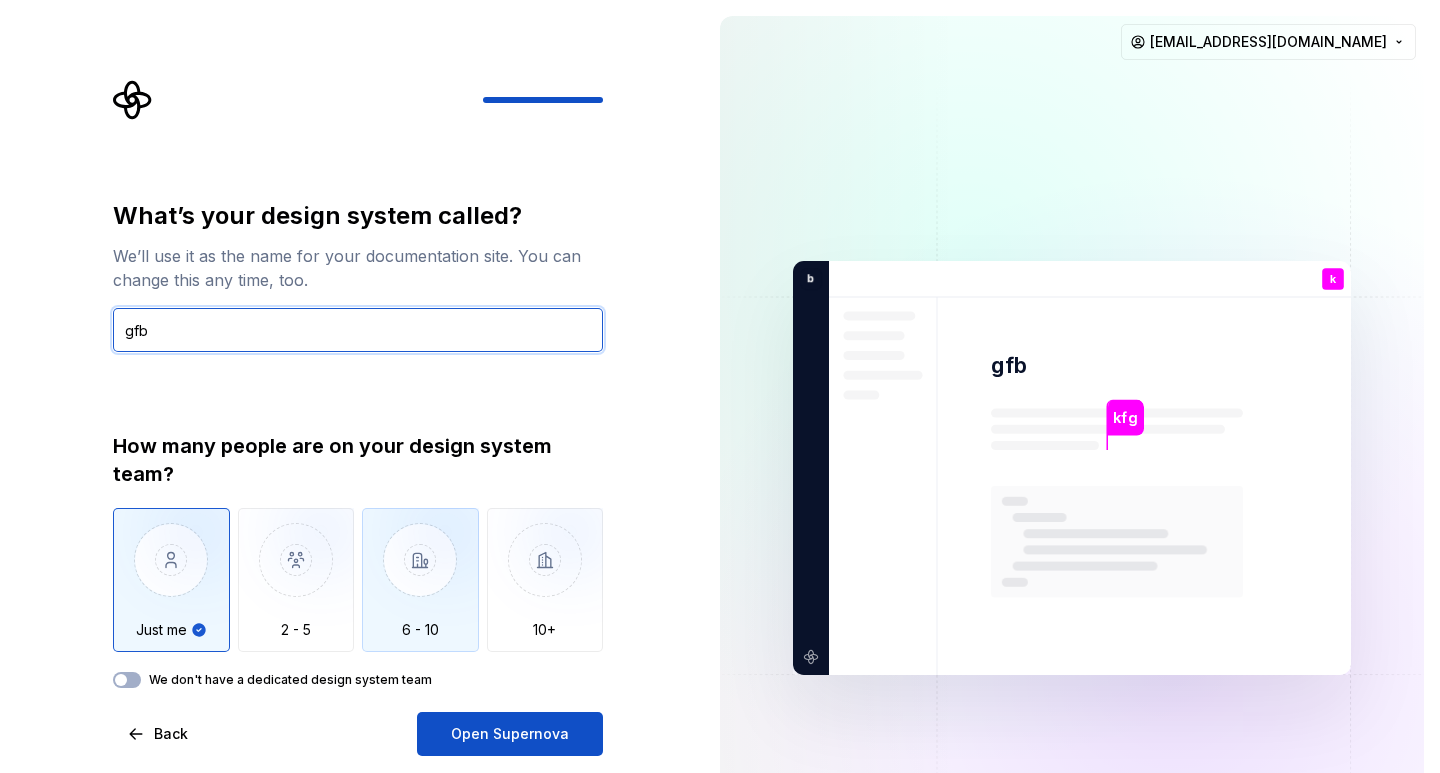 type on "gfb" 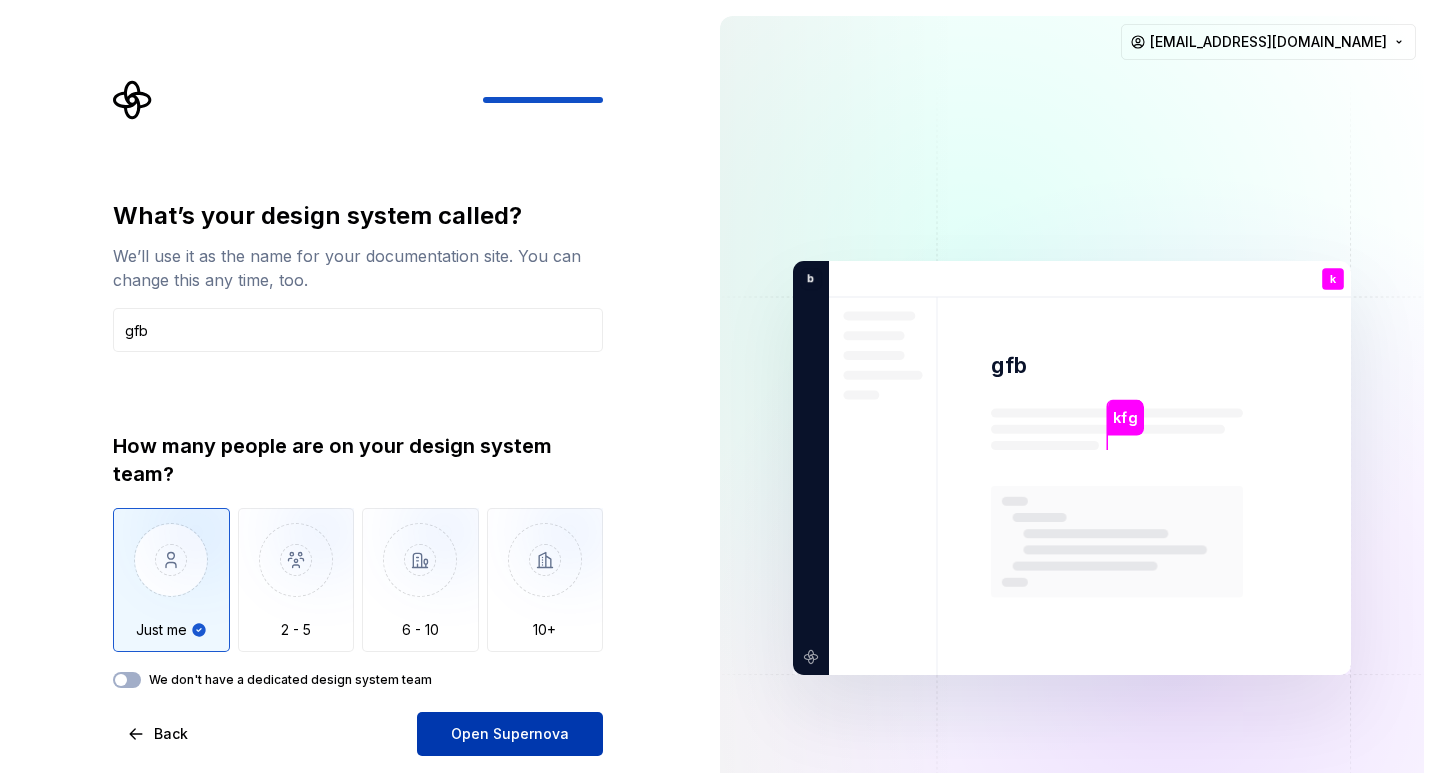 click on "Open Supernova" at bounding box center [510, 734] 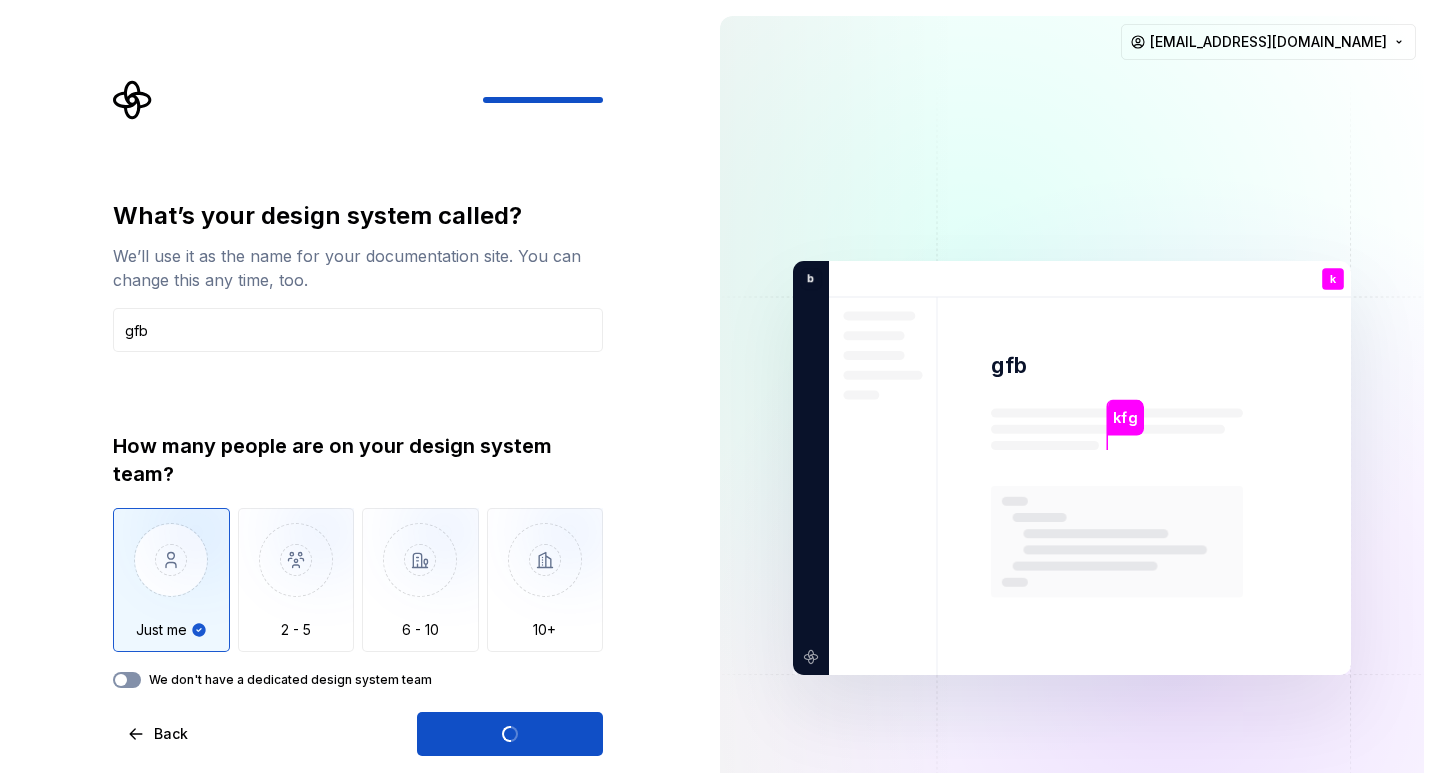 click on "We don't have a dedicated design system team" at bounding box center [127, 680] 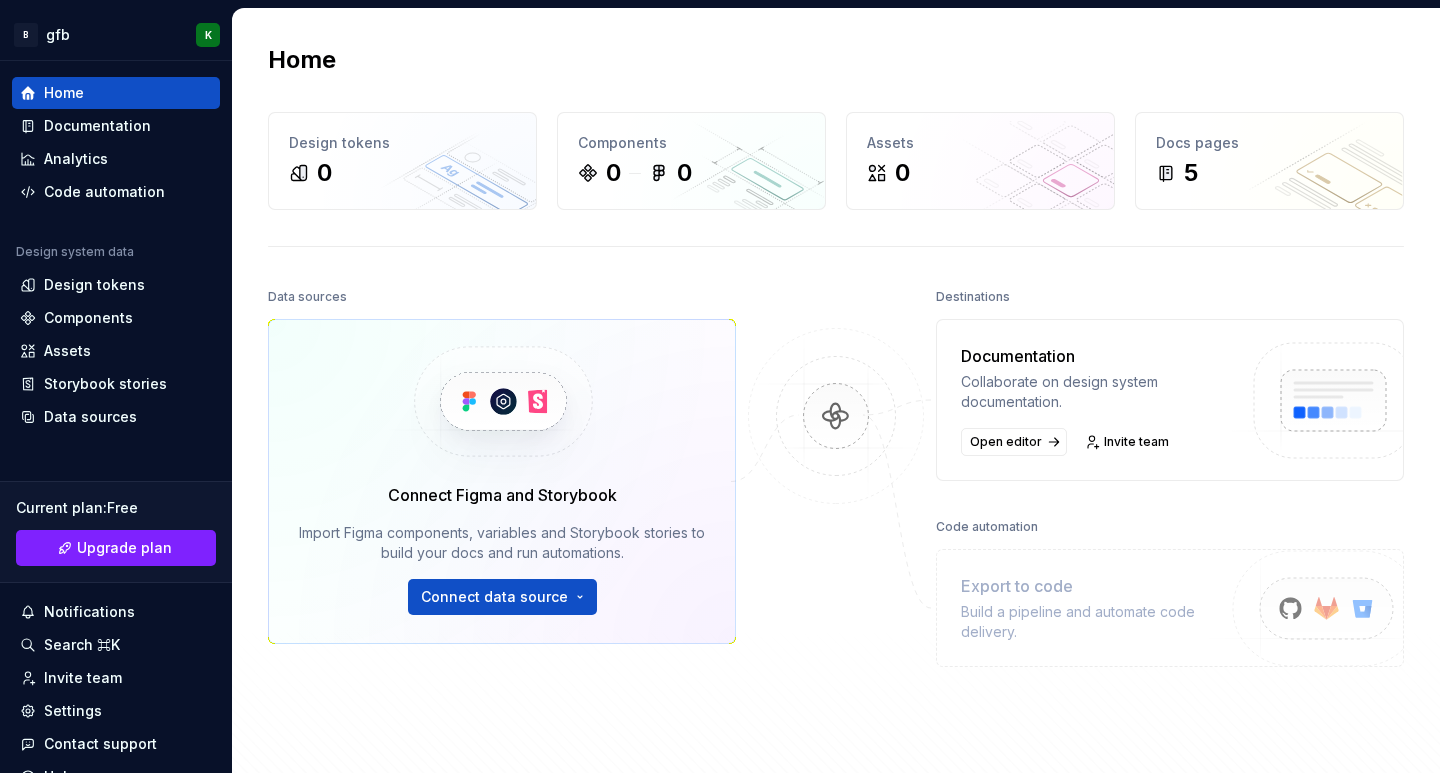 click on "Data sources Connect Figma and Storybook Import Figma components, variables and Storybook stories to build your docs and run automations. Connect data source" at bounding box center (502, 515) 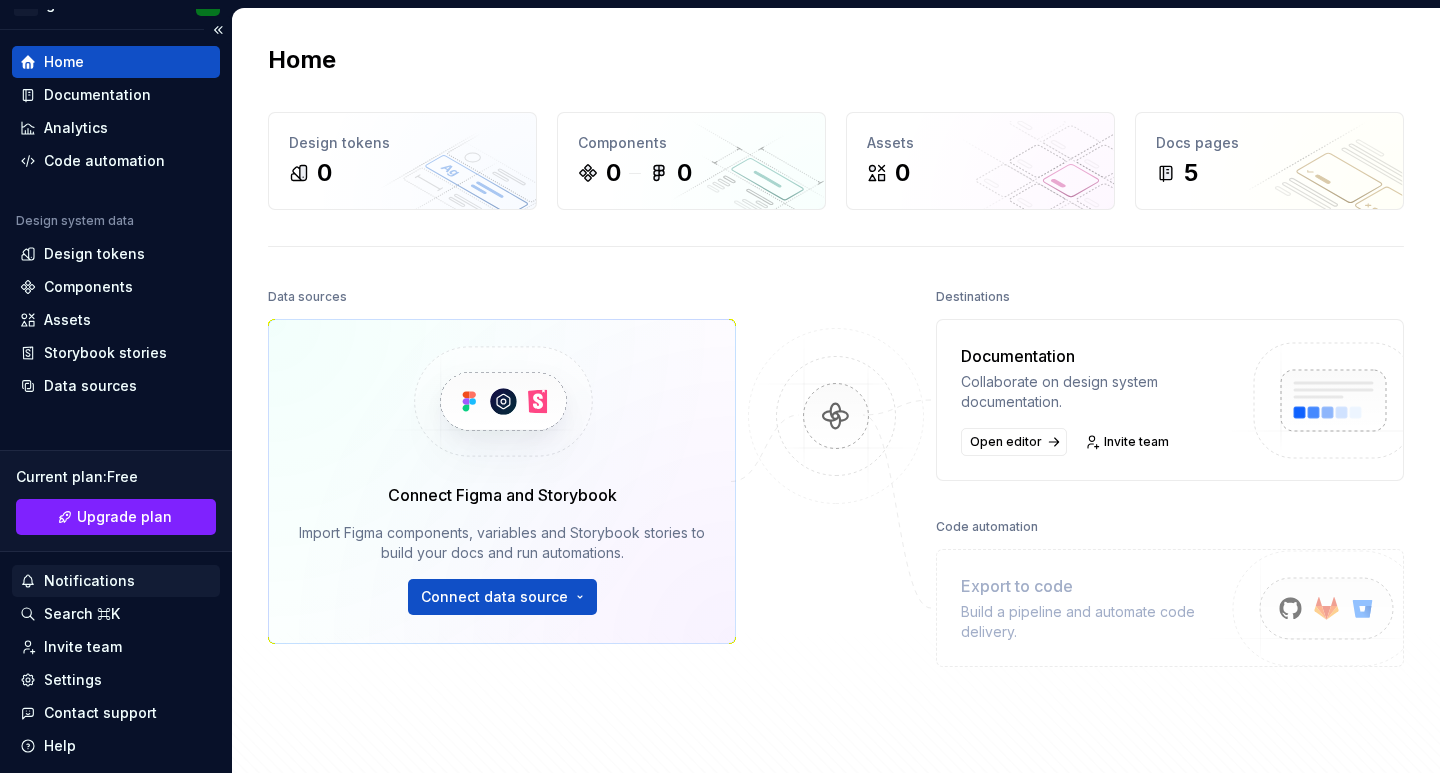 scroll, scrollTop: 0, scrollLeft: 0, axis: both 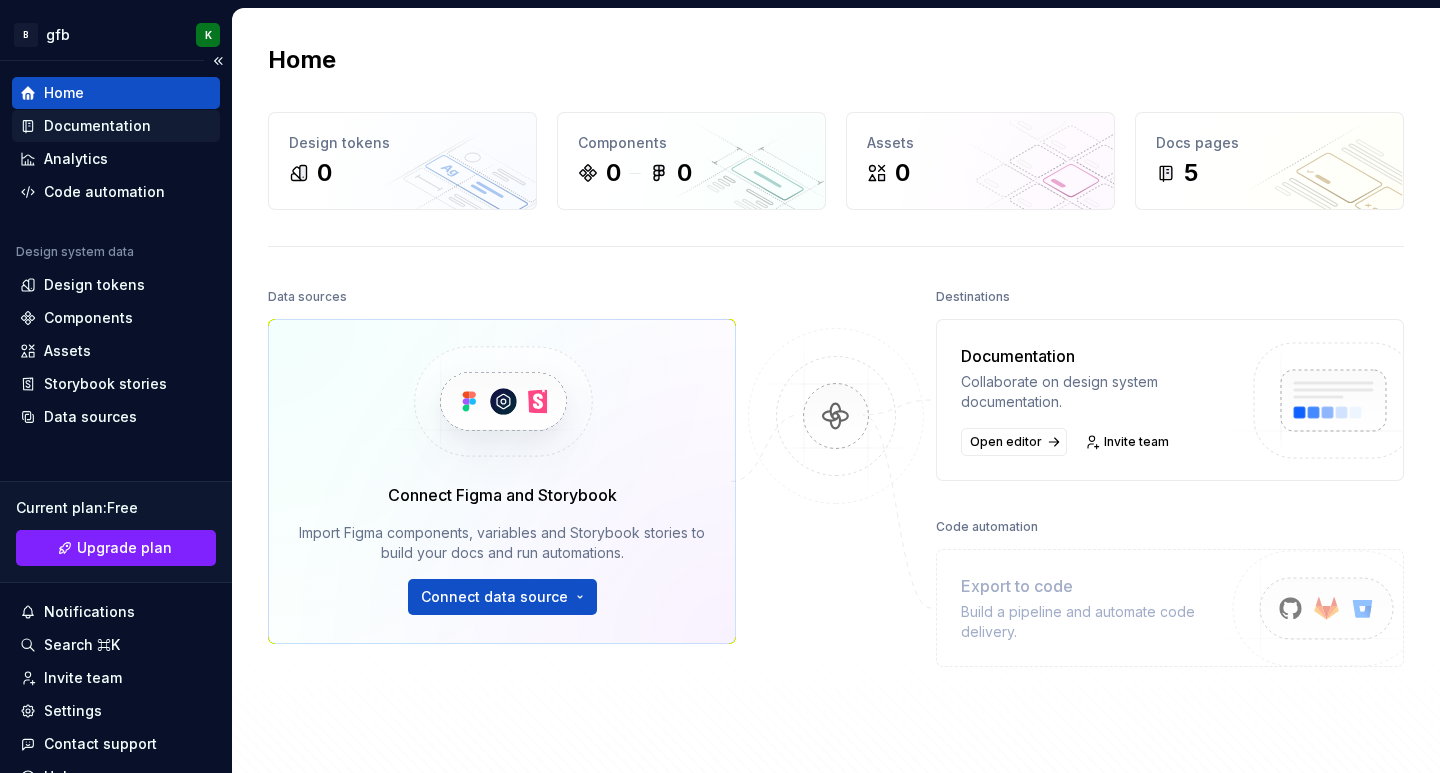 click on "Documentation" at bounding box center [97, 126] 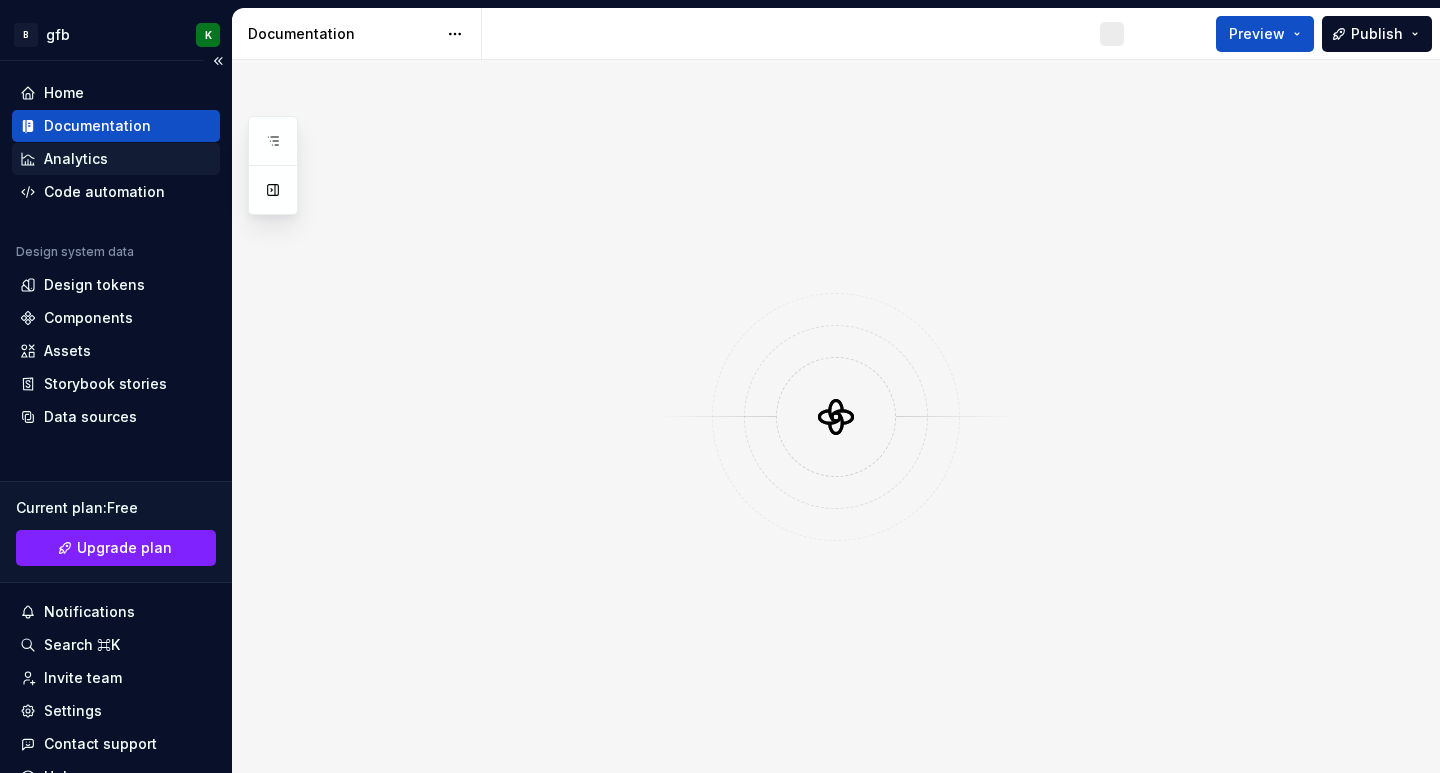 click on "Analytics" at bounding box center (76, 159) 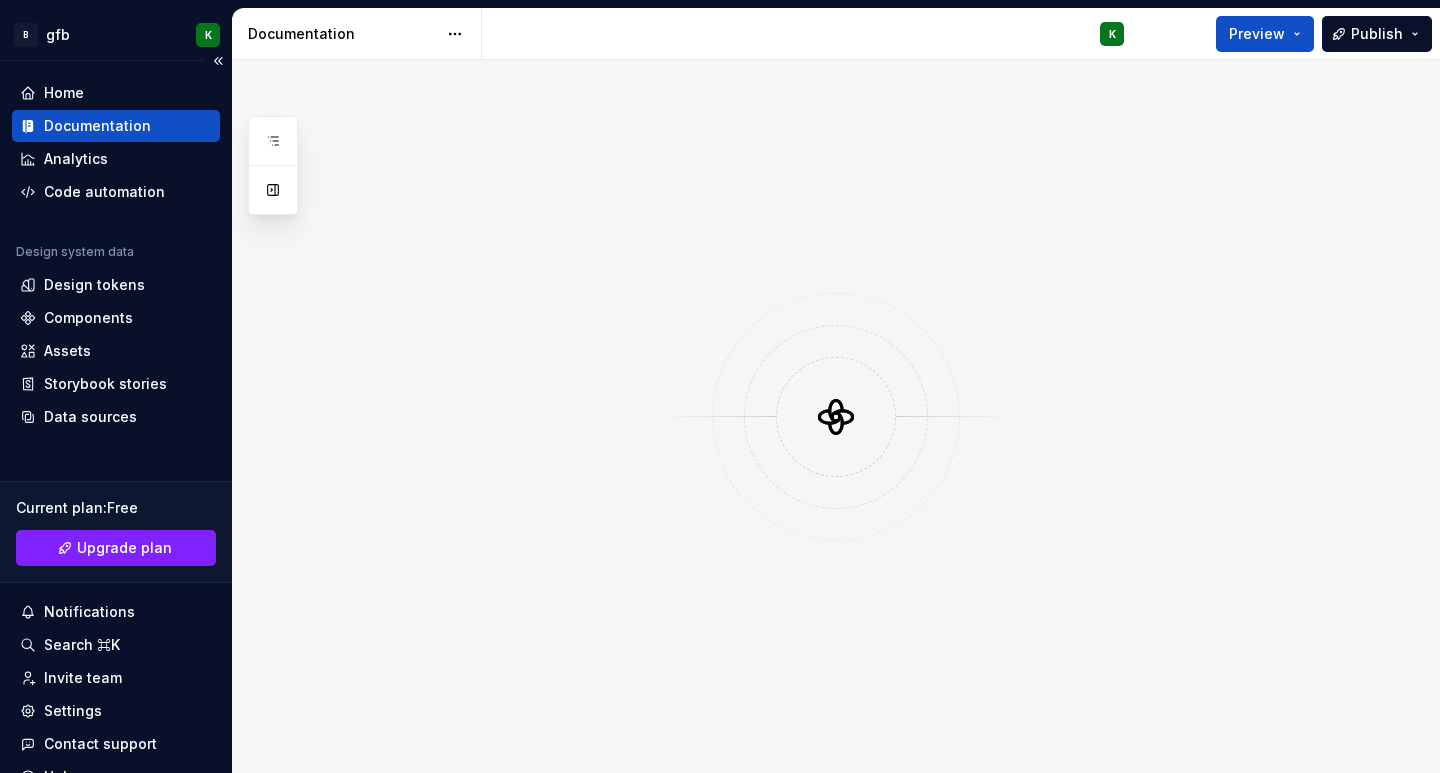 click on "Home Documentation Analytics Code automation Design system data Design tokens Components Assets Storybook stories Data sources" at bounding box center [116, 255] 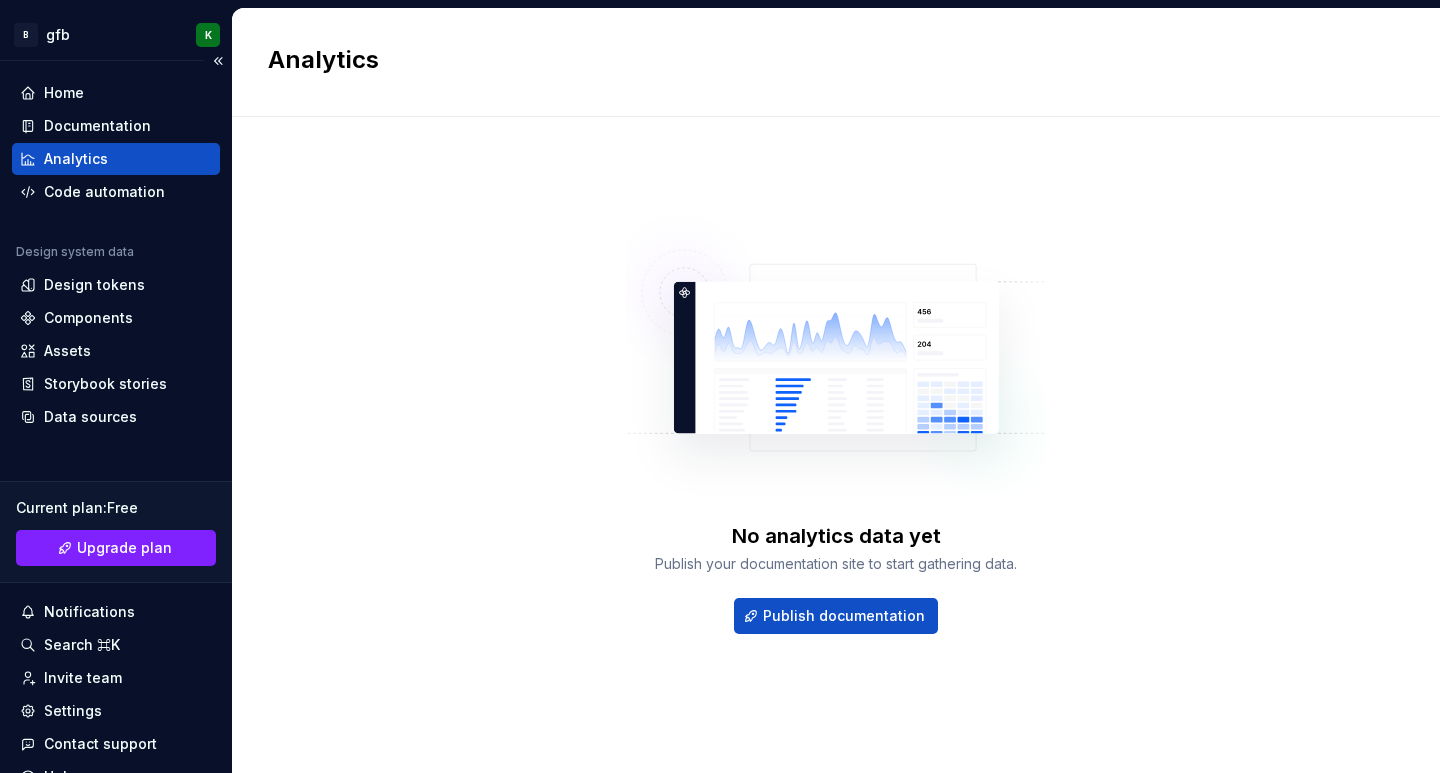 click on "Home Documentation Analytics Code automation Design system data Design tokens Components Assets Storybook stories Data sources" at bounding box center [116, 255] 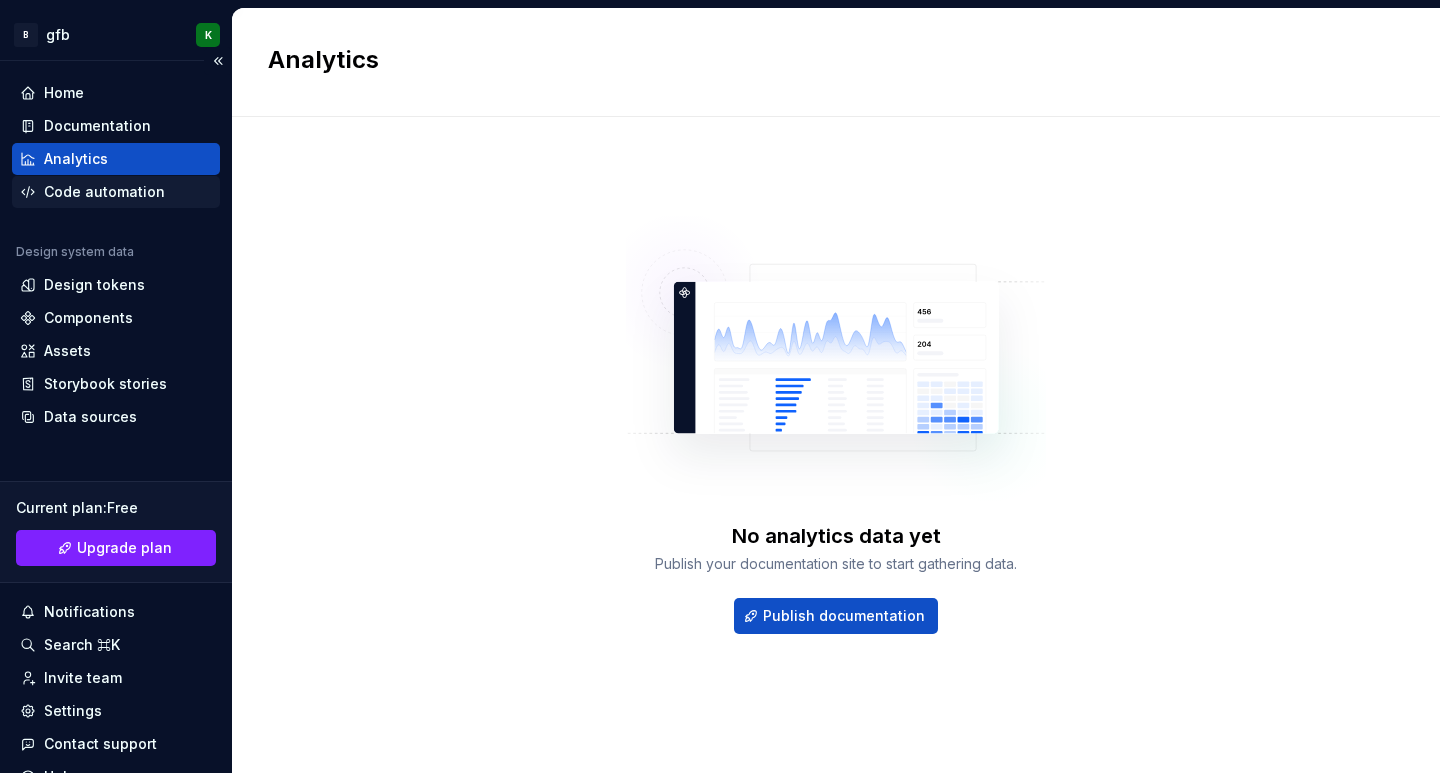 click on "Code automation" at bounding box center (104, 192) 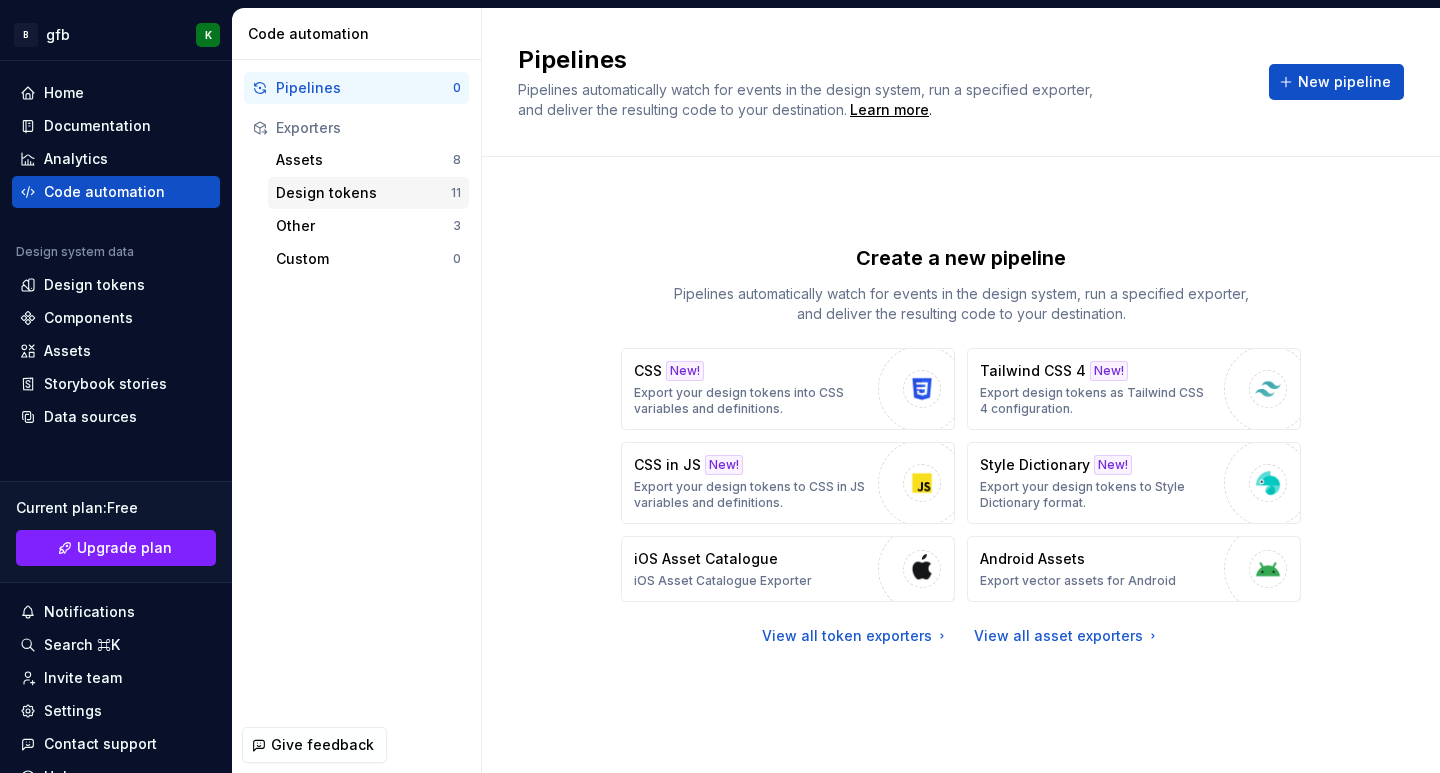 click on "Design tokens" at bounding box center (363, 193) 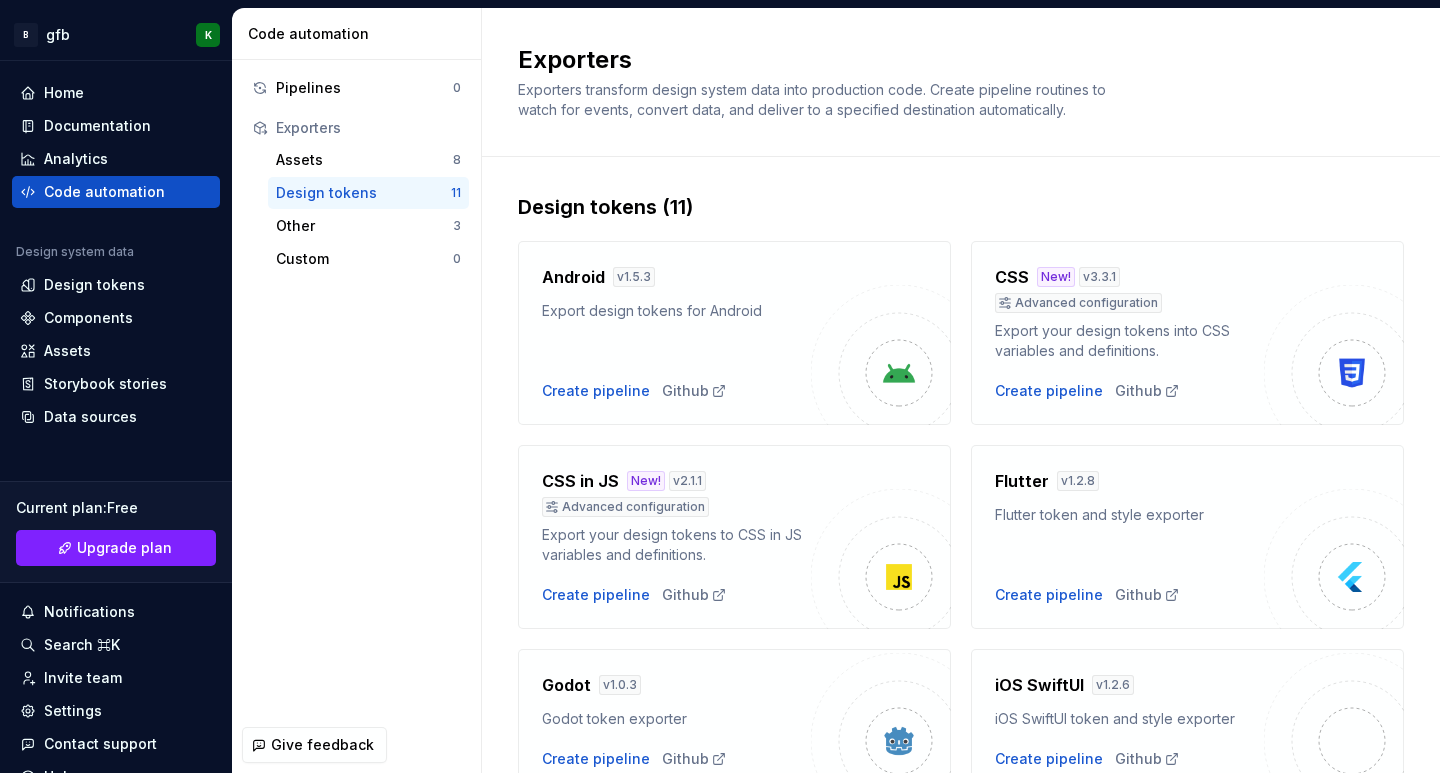 click on "Android v 1.5.3 Export design tokens for Android Create pipeline Github" at bounding box center [676, 333] 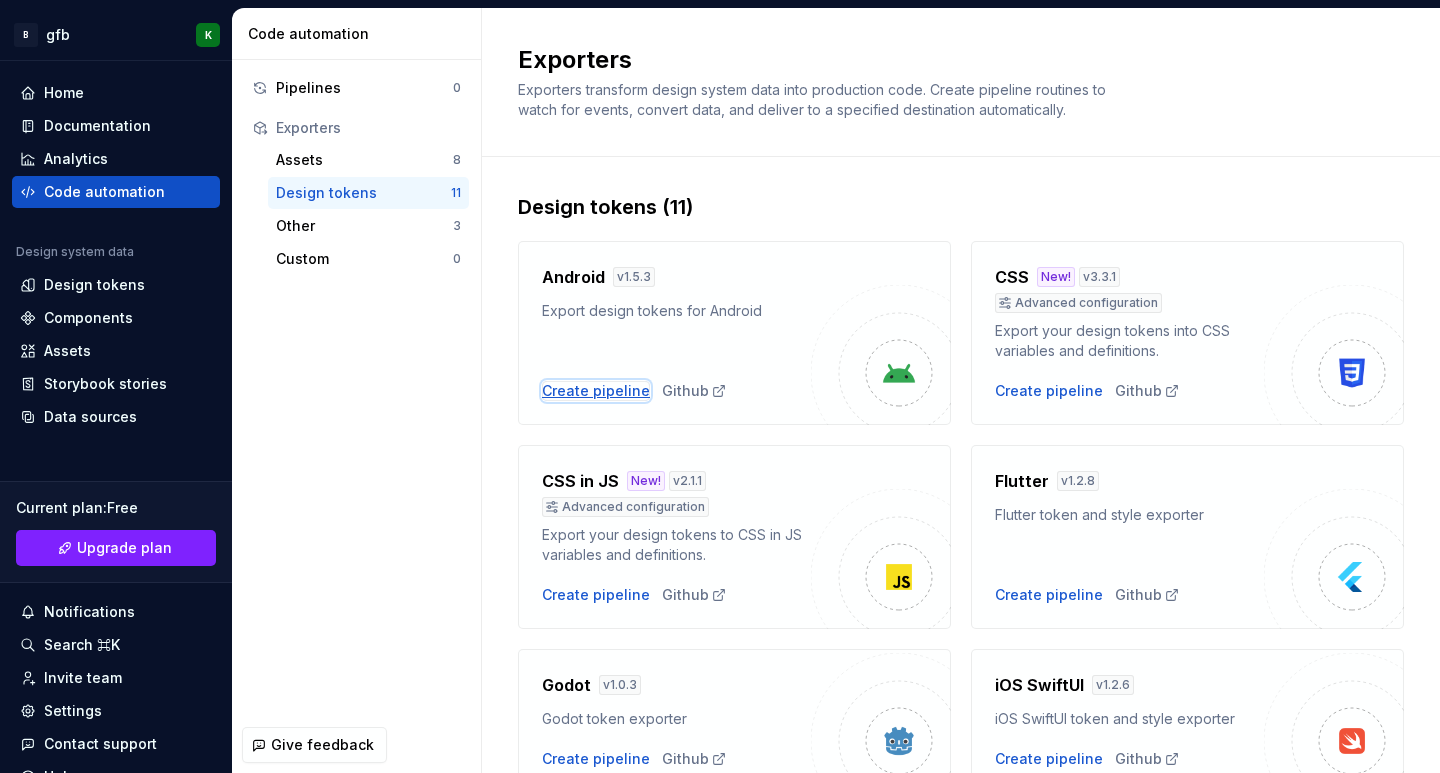 click on "Create pipeline" at bounding box center [596, 391] 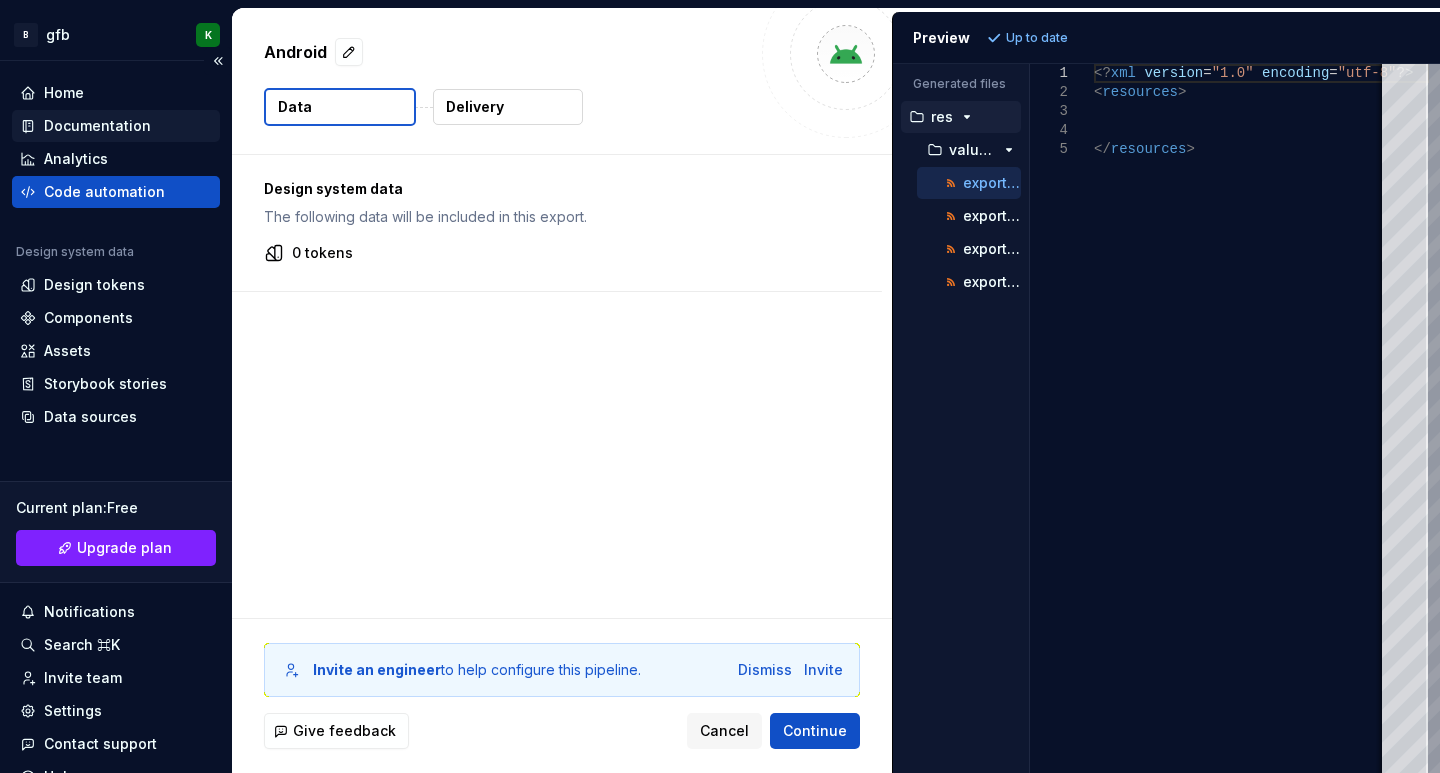 click on "Documentation" at bounding box center (116, 126) 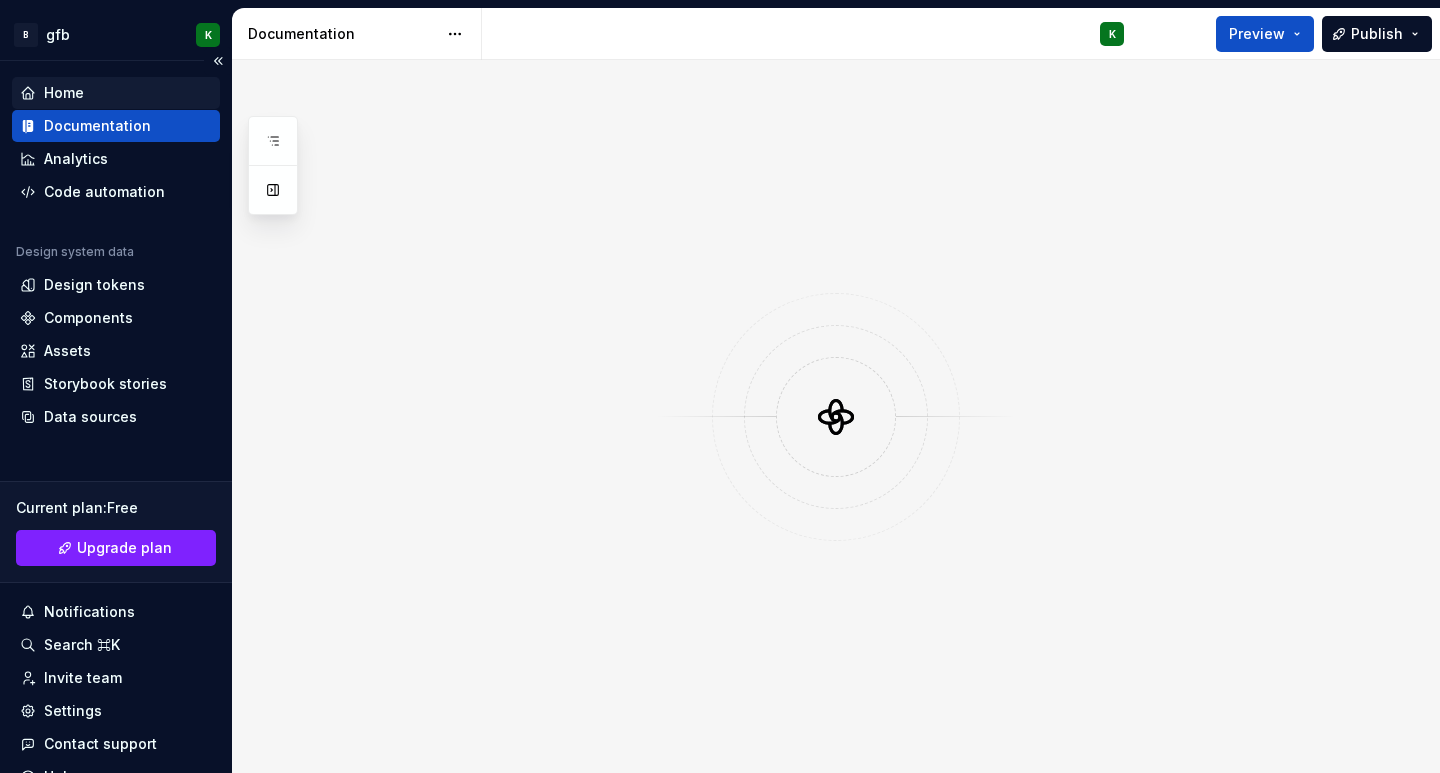 click on "Home" at bounding box center (64, 93) 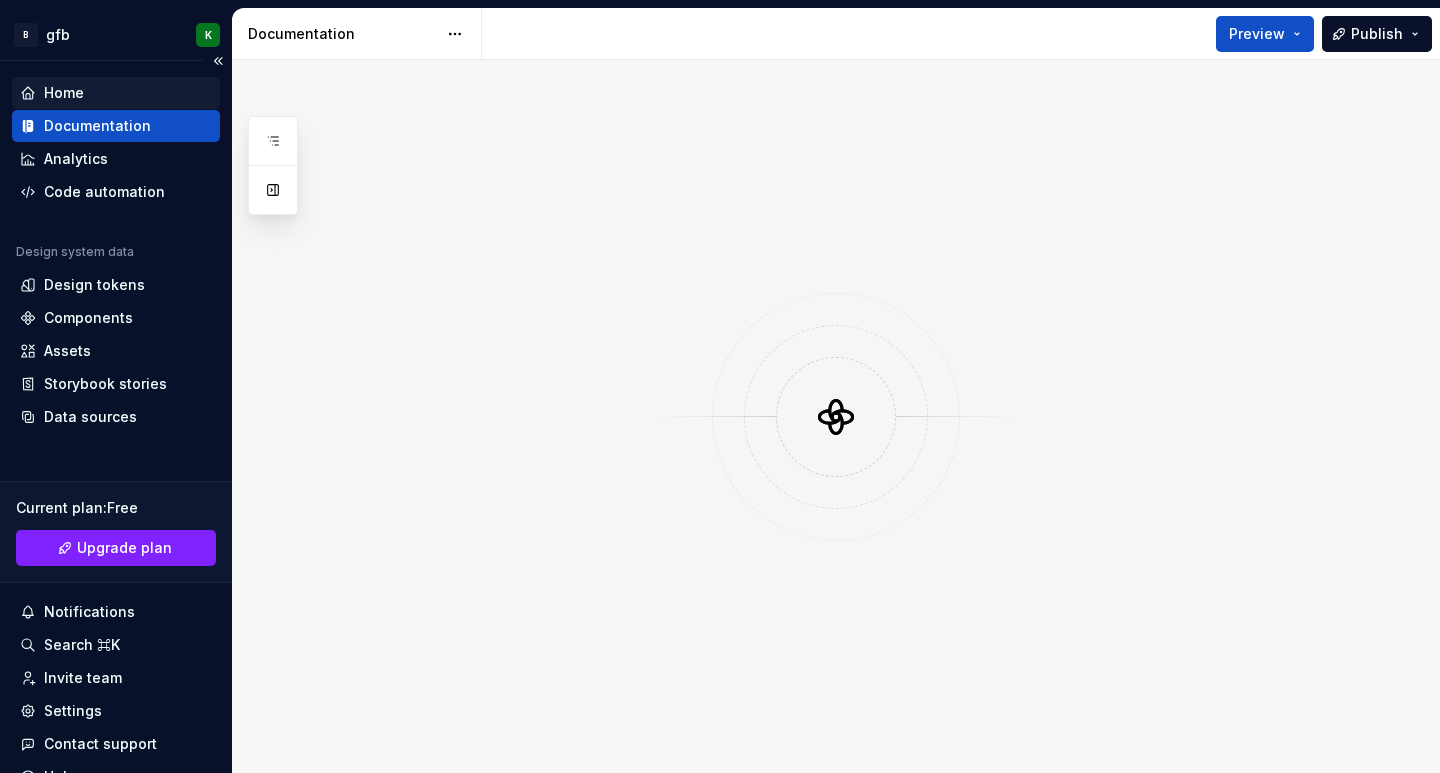 type on "*" 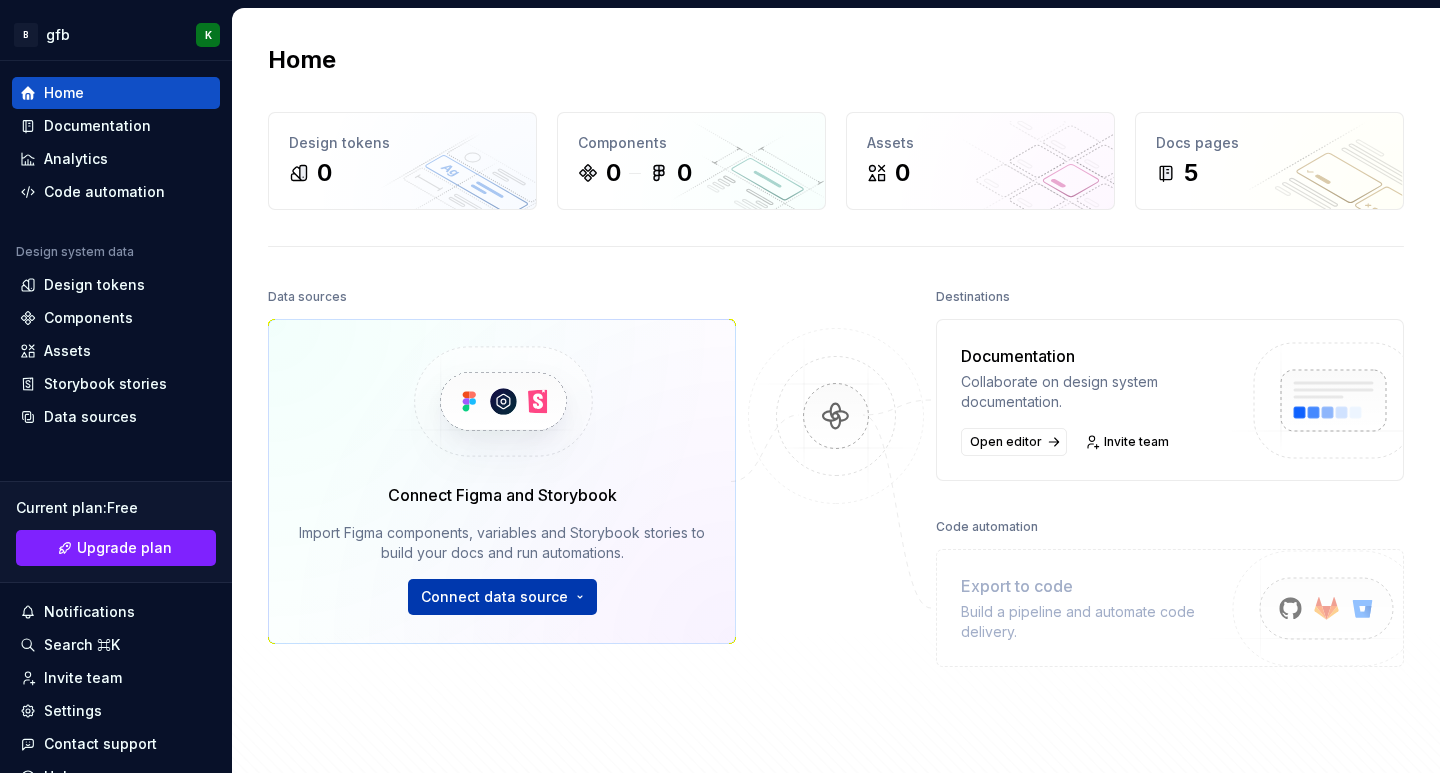 click on "B gfb K Home Documentation Analytics Code automation Design system data Design tokens Components Assets Storybook stories Data sources Current plan :  Free Upgrade plan Notifications Search ⌘K Invite team Settings Contact support Help Home Design tokens 0 Components 0 0 Assets 0 Docs pages 5 Data sources Connect Figma and Storybook Import Figma components, variables and Storybook stories to build your docs and run automations. Connect data source Destinations Documentation Collaborate on design system documentation. Open editor Invite team Code automation Export to code Build a pipeline and automate code delivery. Product documentation Learn how to build, manage and maintain design systems in smarter ways. Developer documentation Start delivering your design choices to your codebases right away. Join our Slack community Connect and learn with other design system practitioners.   *" at bounding box center [720, 386] 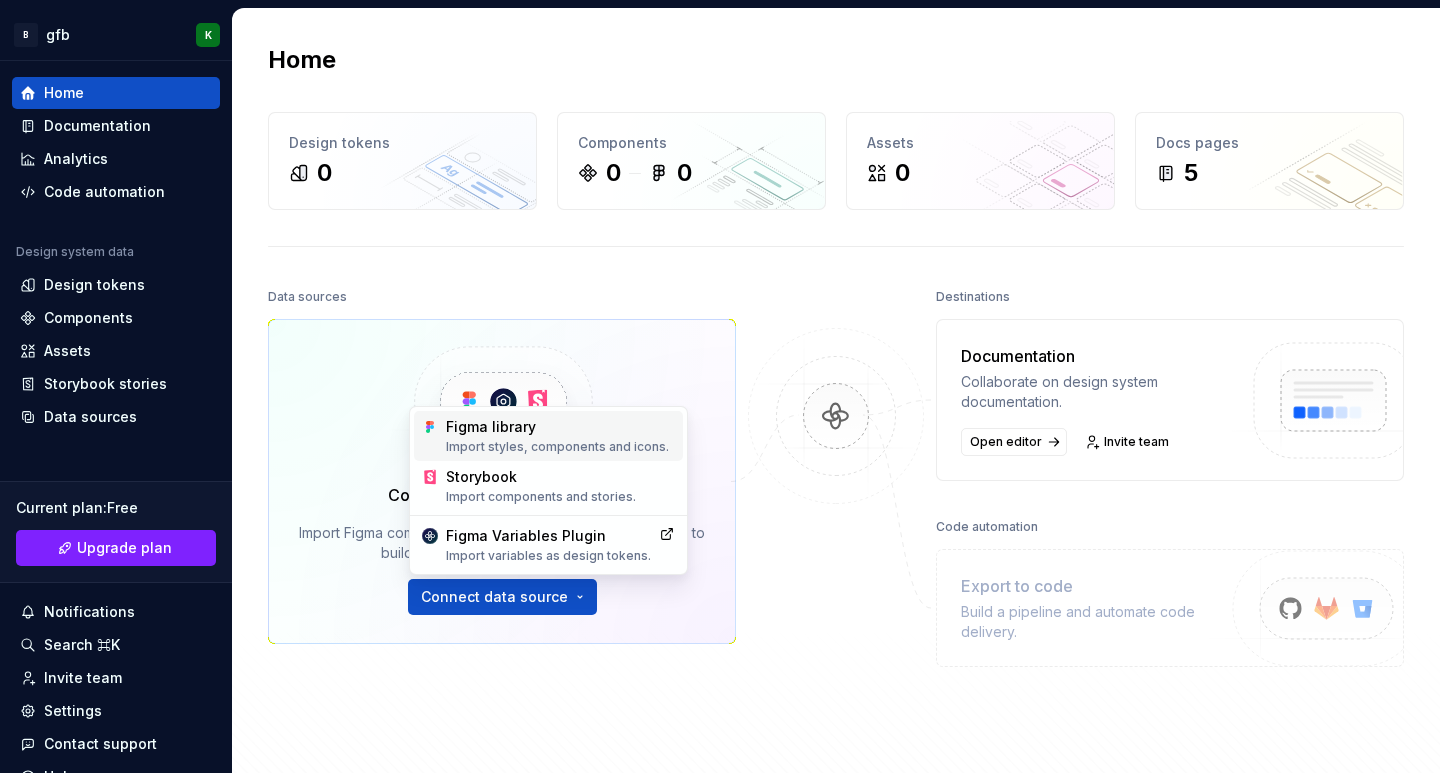 click on "Import styles, components and icons." at bounding box center [560, 447] 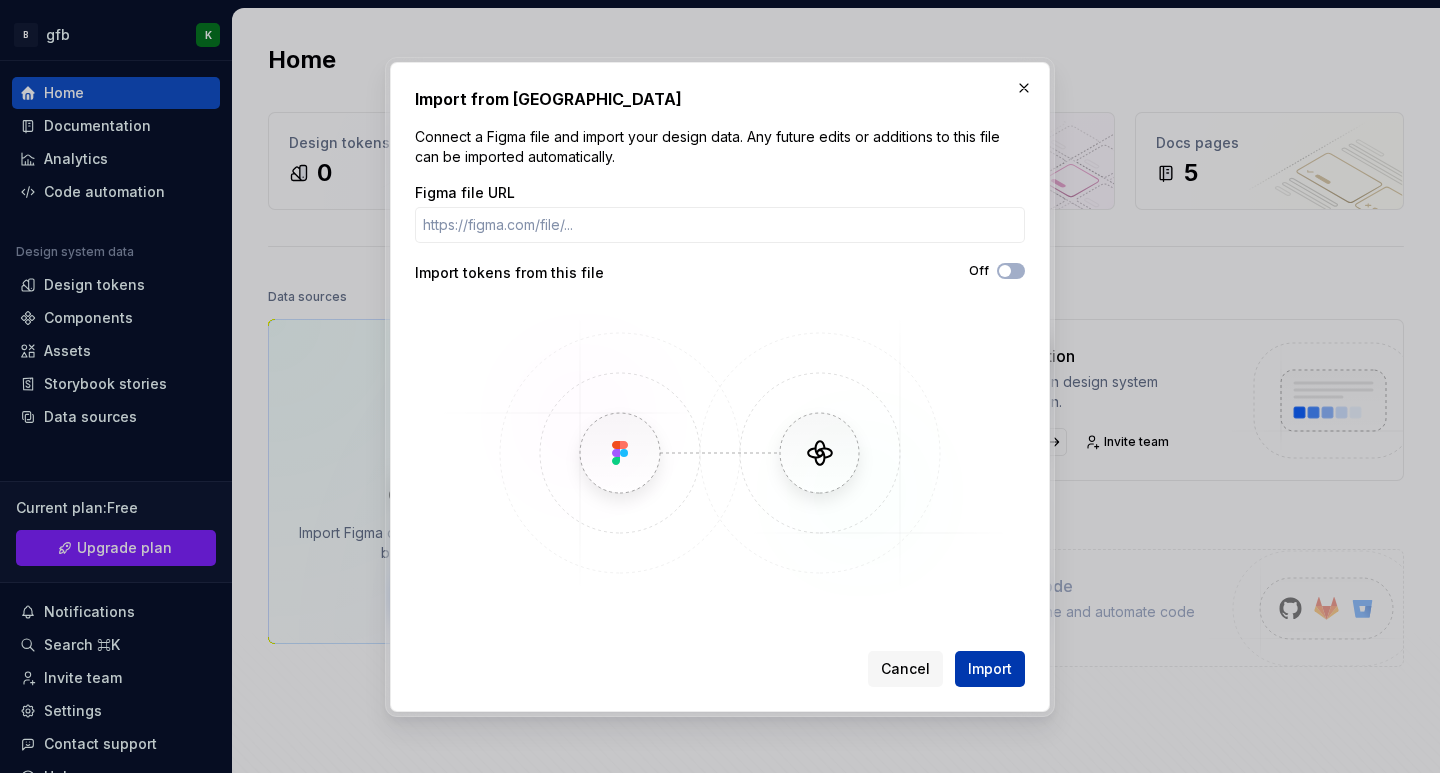 click on "Import" at bounding box center [990, 669] 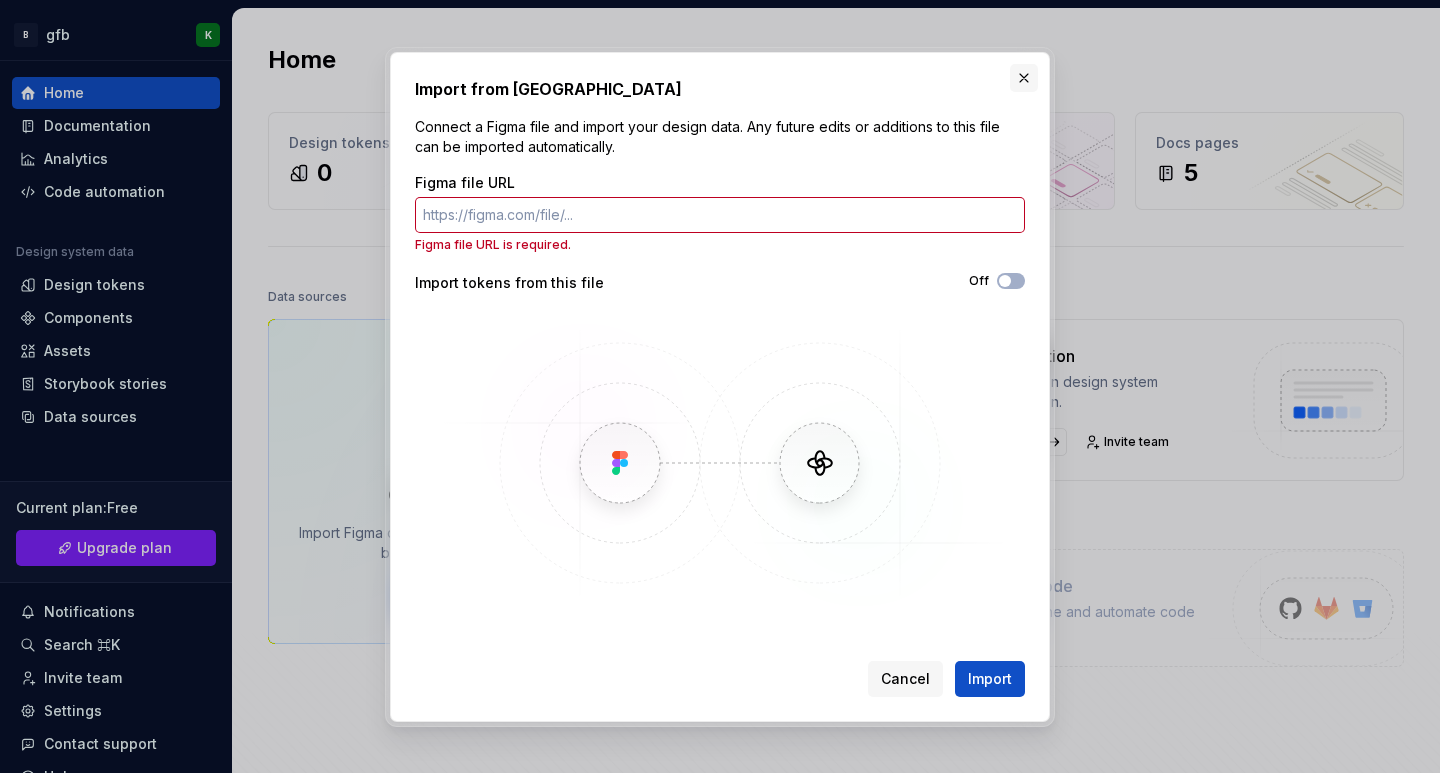 click at bounding box center [1024, 78] 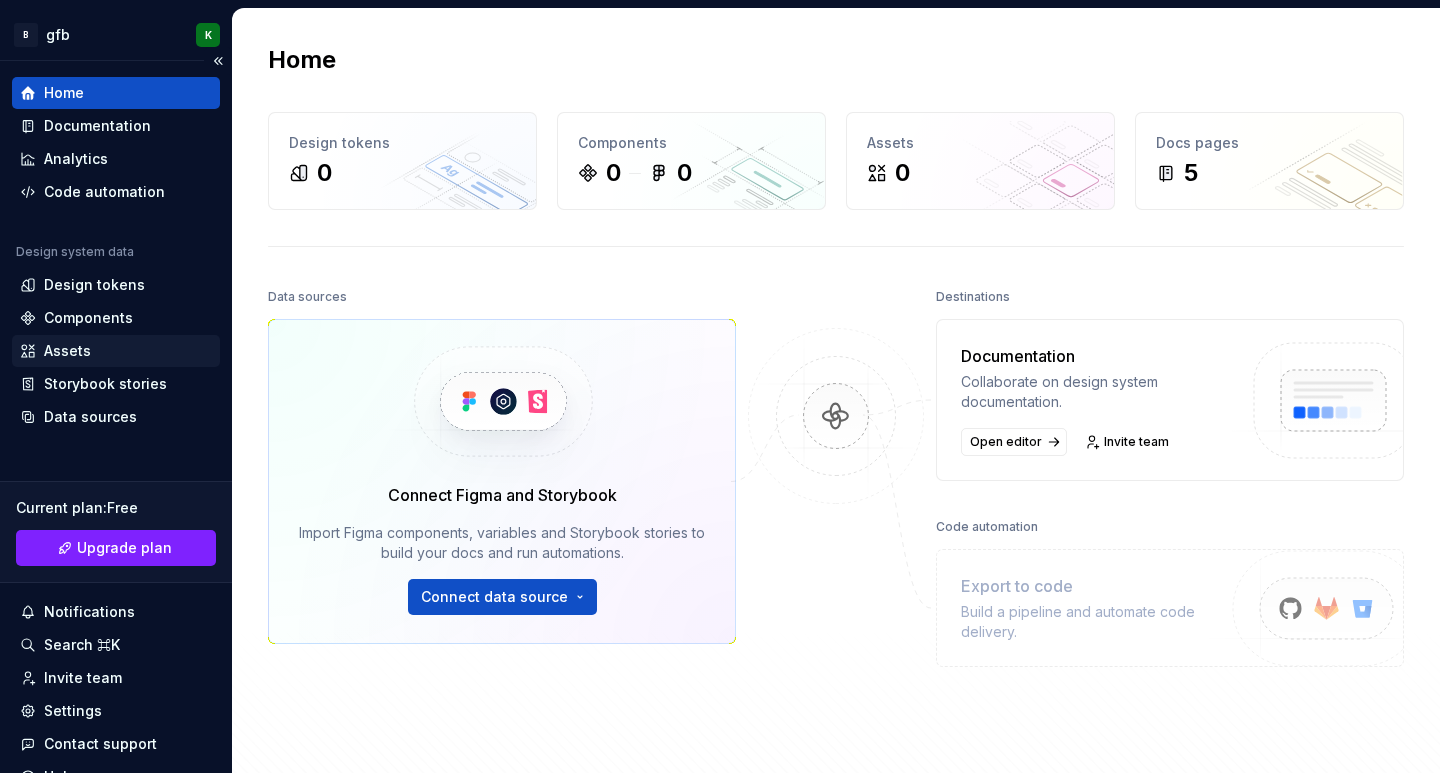 click on "Assets" at bounding box center [116, 351] 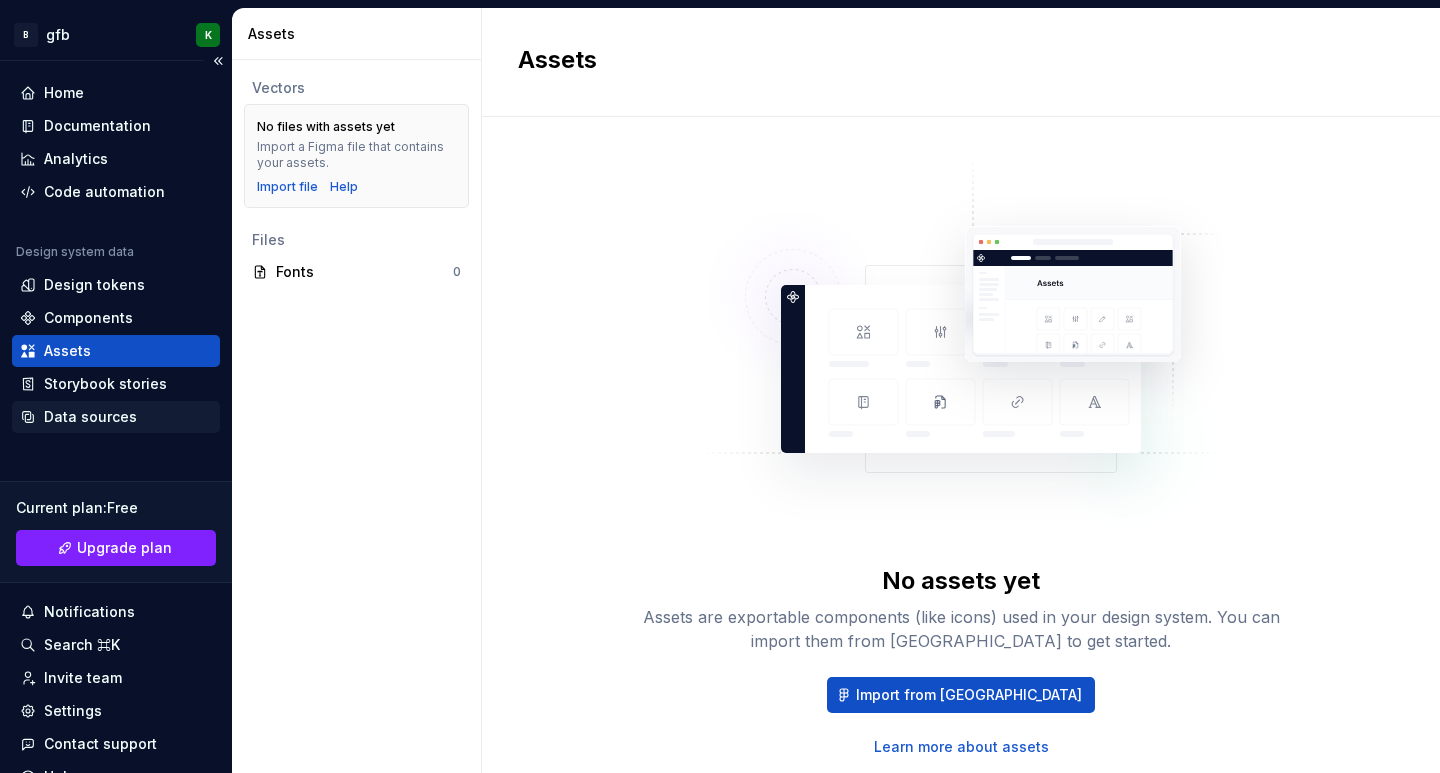 click on "Data sources" at bounding box center (90, 417) 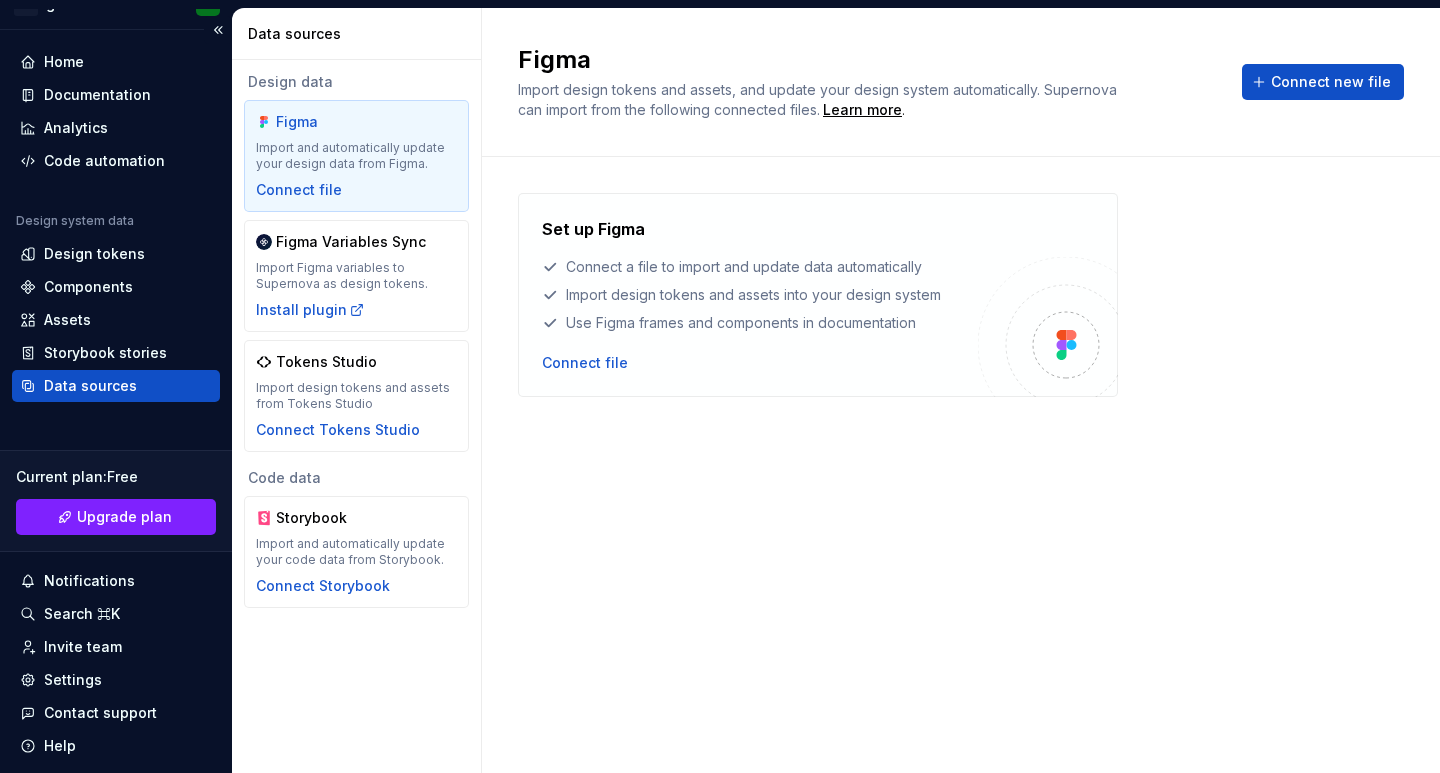 scroll, scrollTop: 0, scrollLeft: 0, axis: both 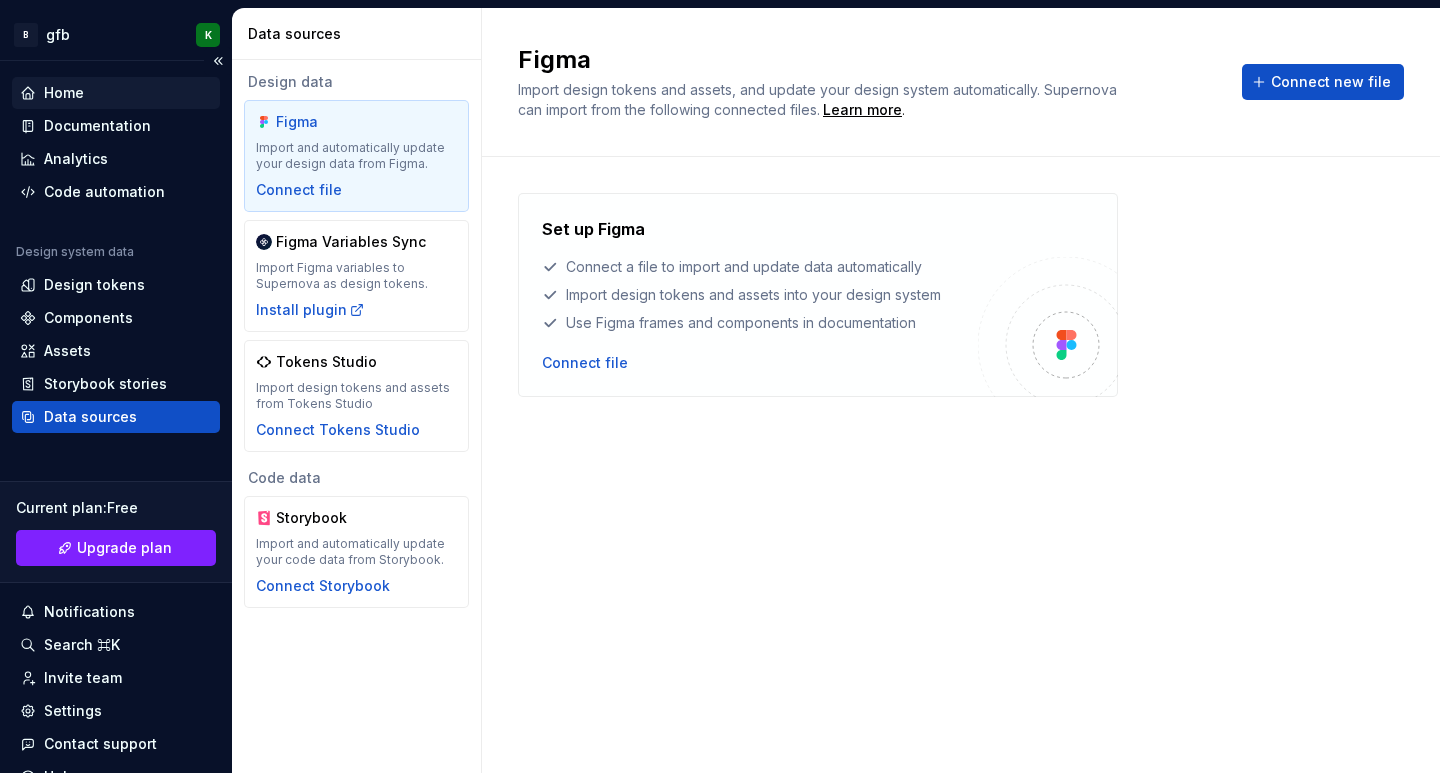 click on "Home" at bounding box center (116, 93) 